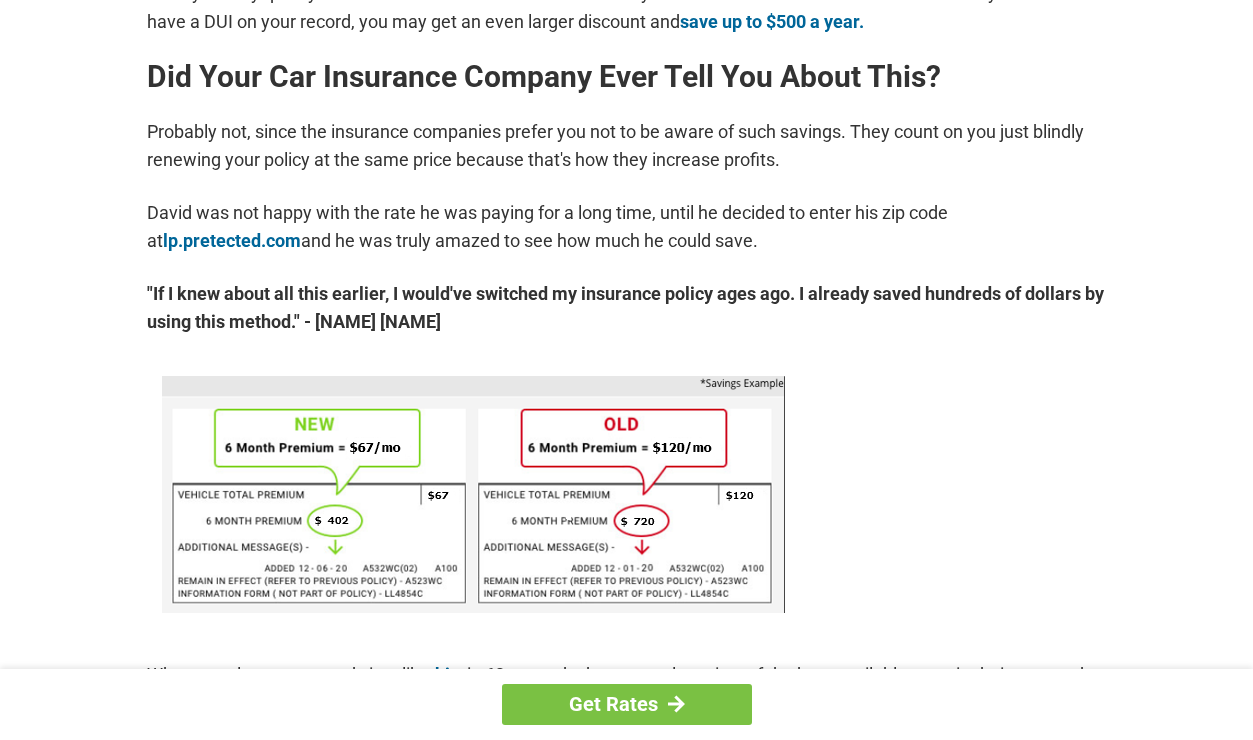scroll, scrollTop: 967, scrollLeft: 0, axis: vertical 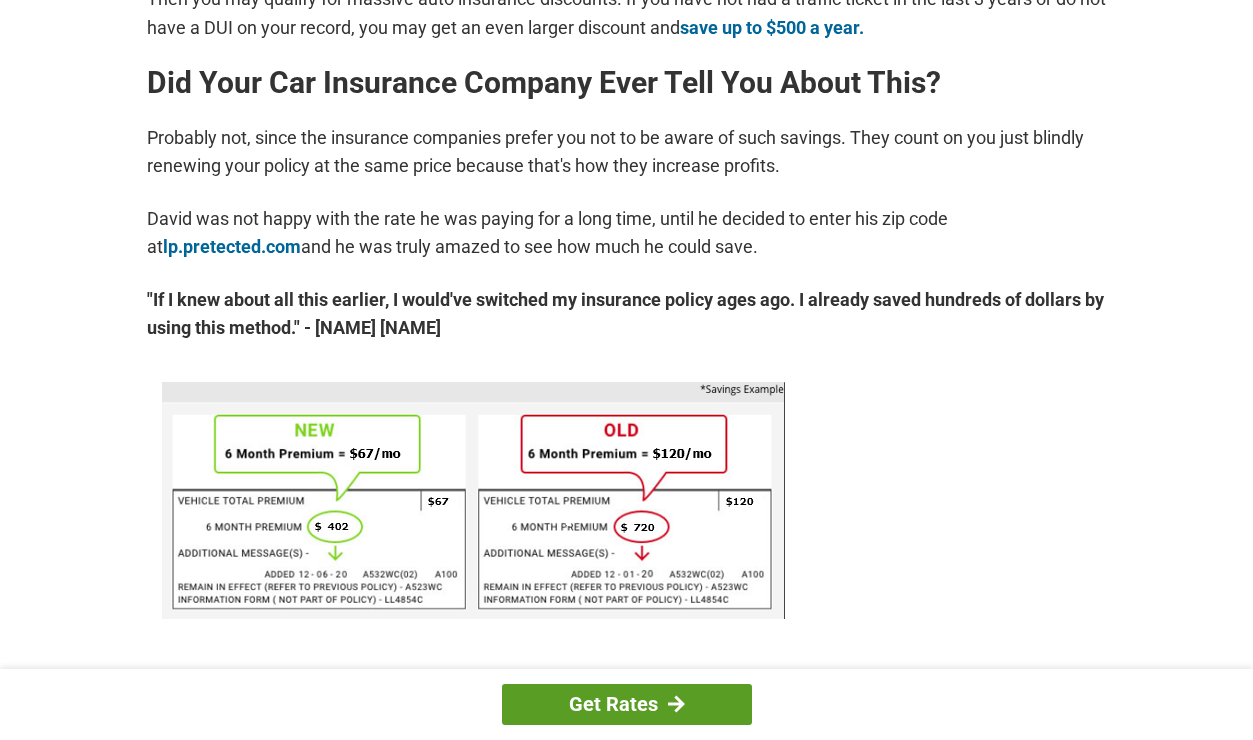 click on "Get Rates" at bounding box center [627, 704] 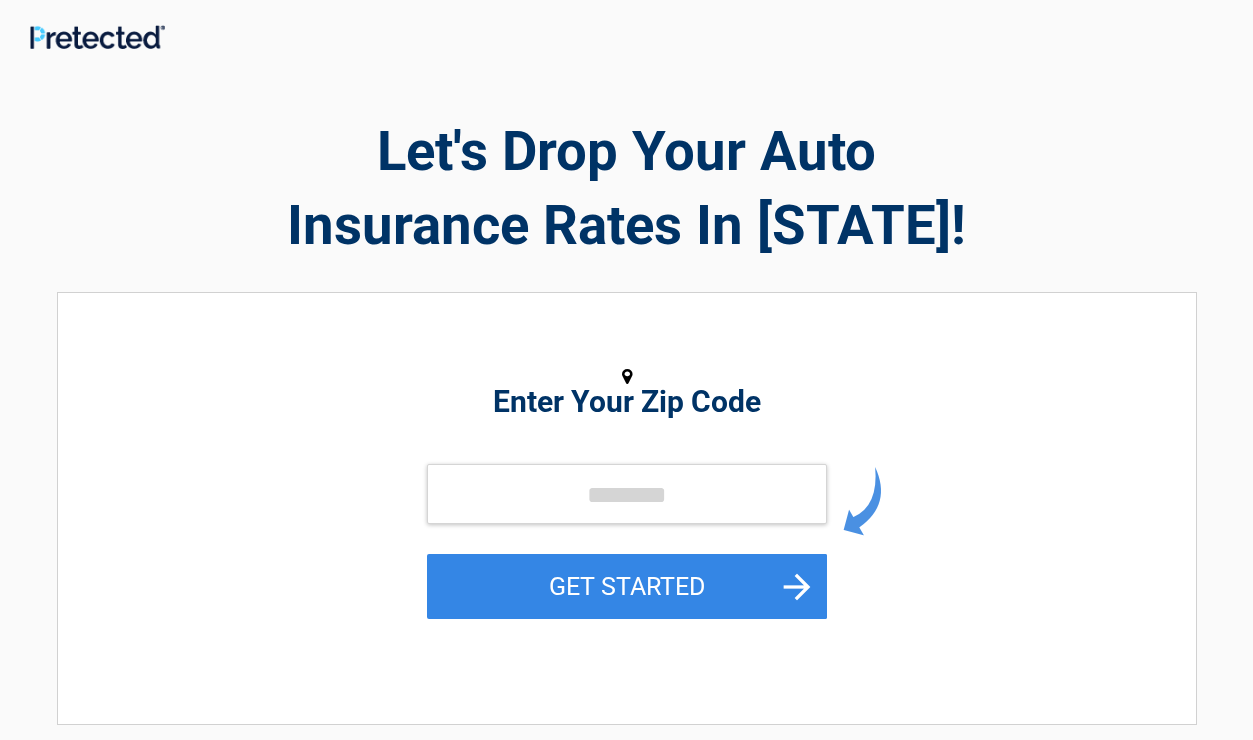 scroll, scrollTop: 0, scrollLeft: 0, axis: both 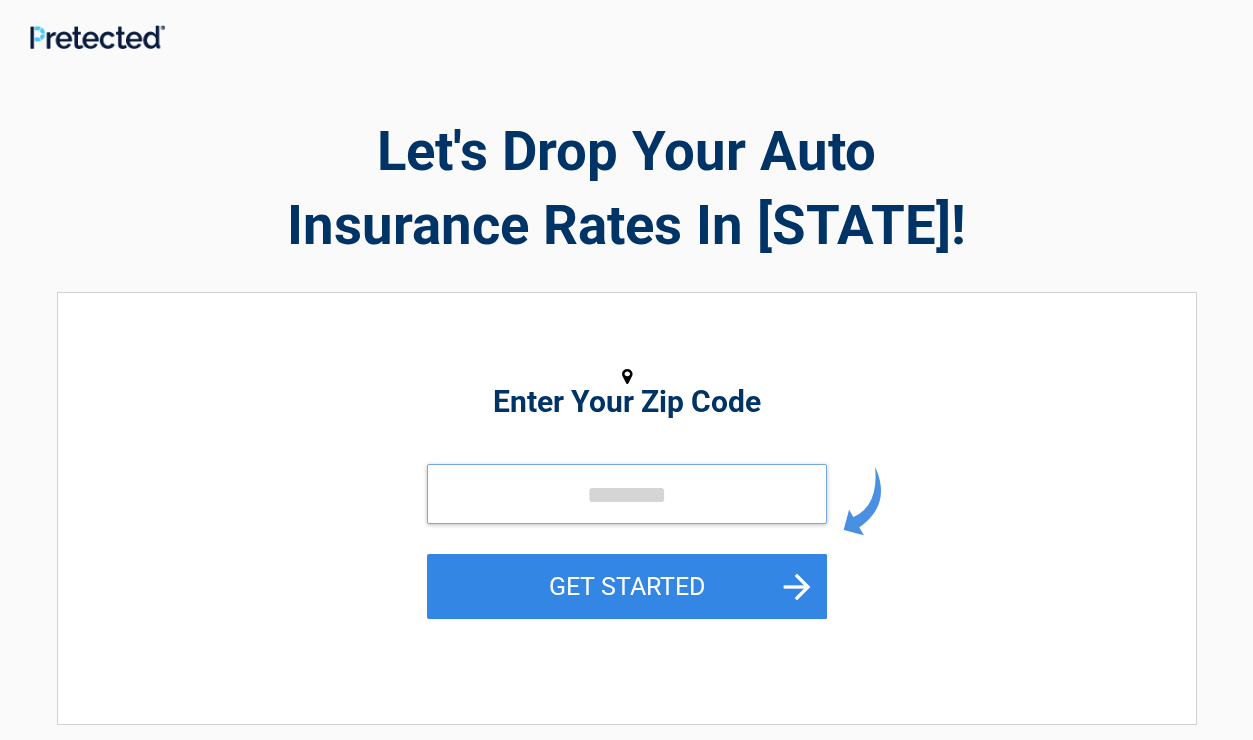 click at bounding box center [627, 494] 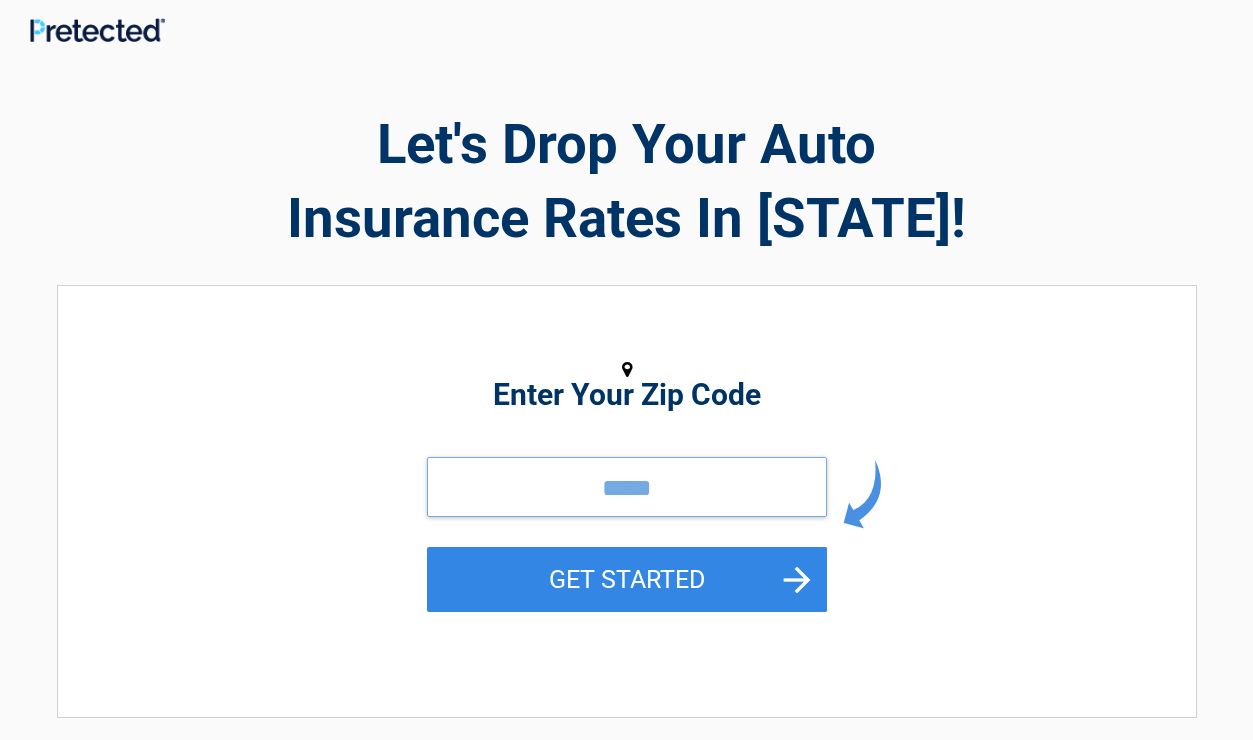 scroll, scrollTop: 4, scrollLeft: 0, axis: vertical 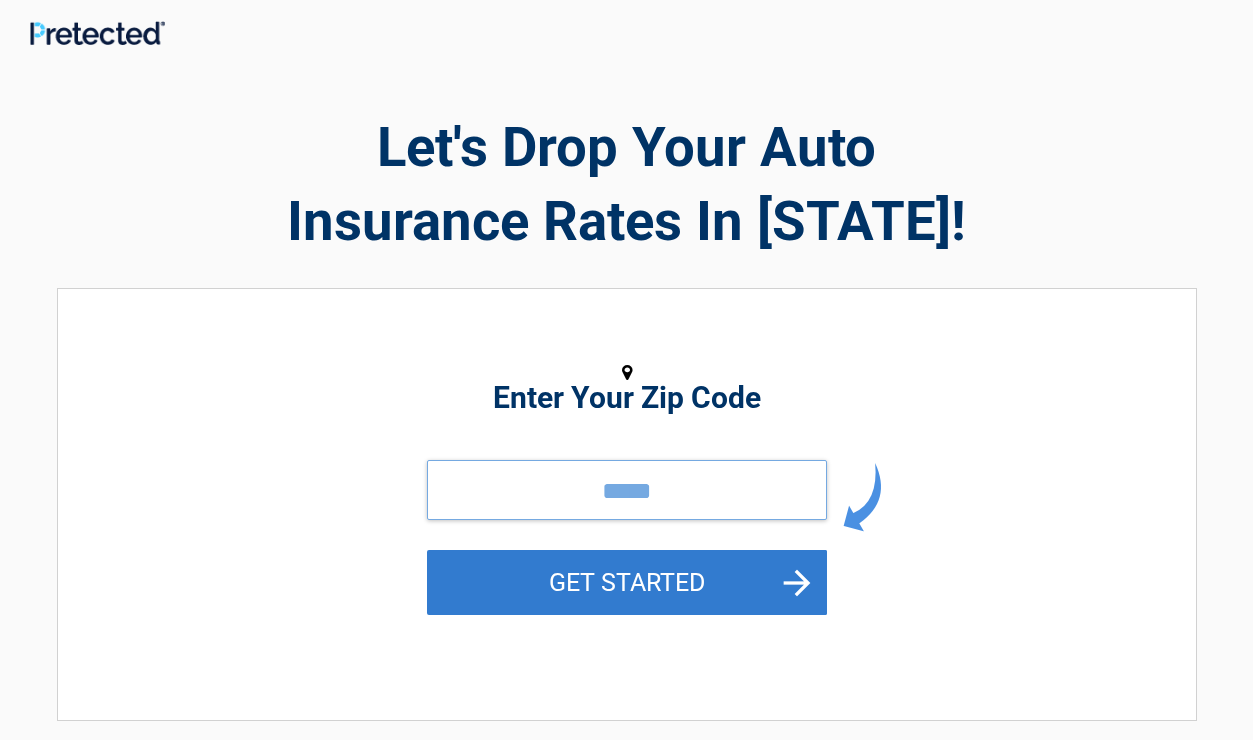 type on "*****" 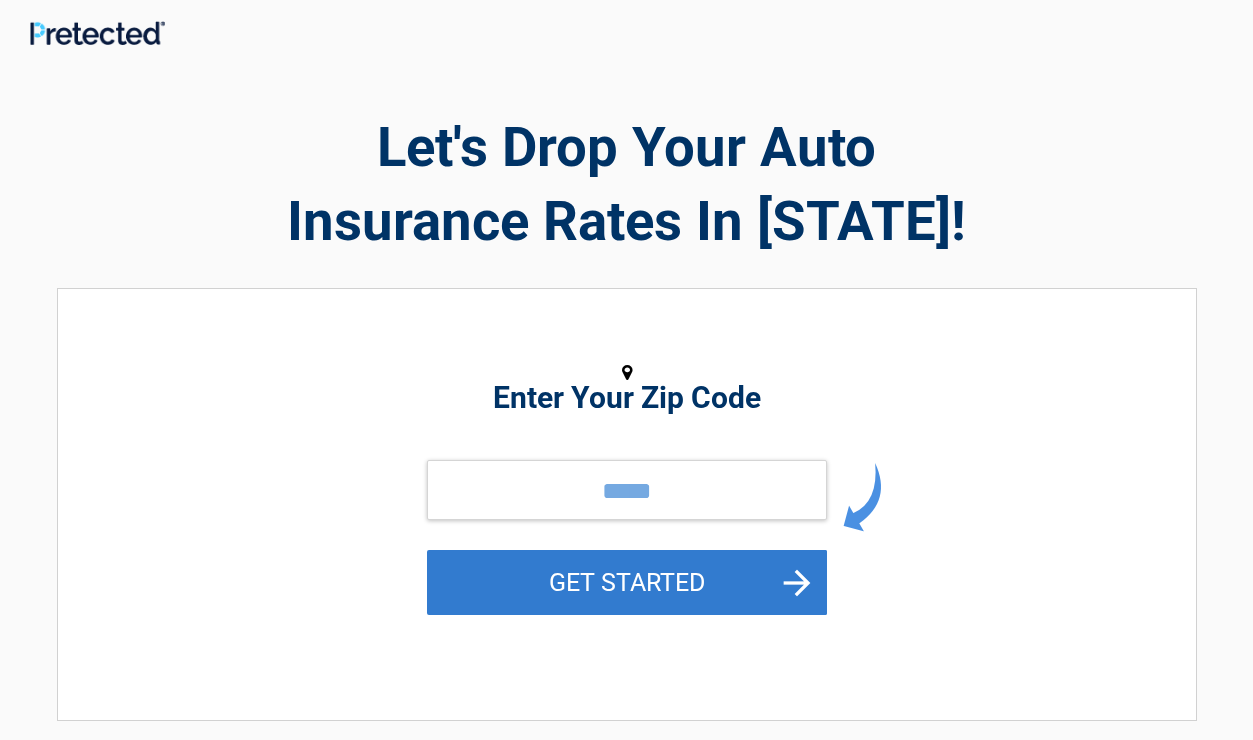 click on "GET STARTED" at bounding box center [627, 582] 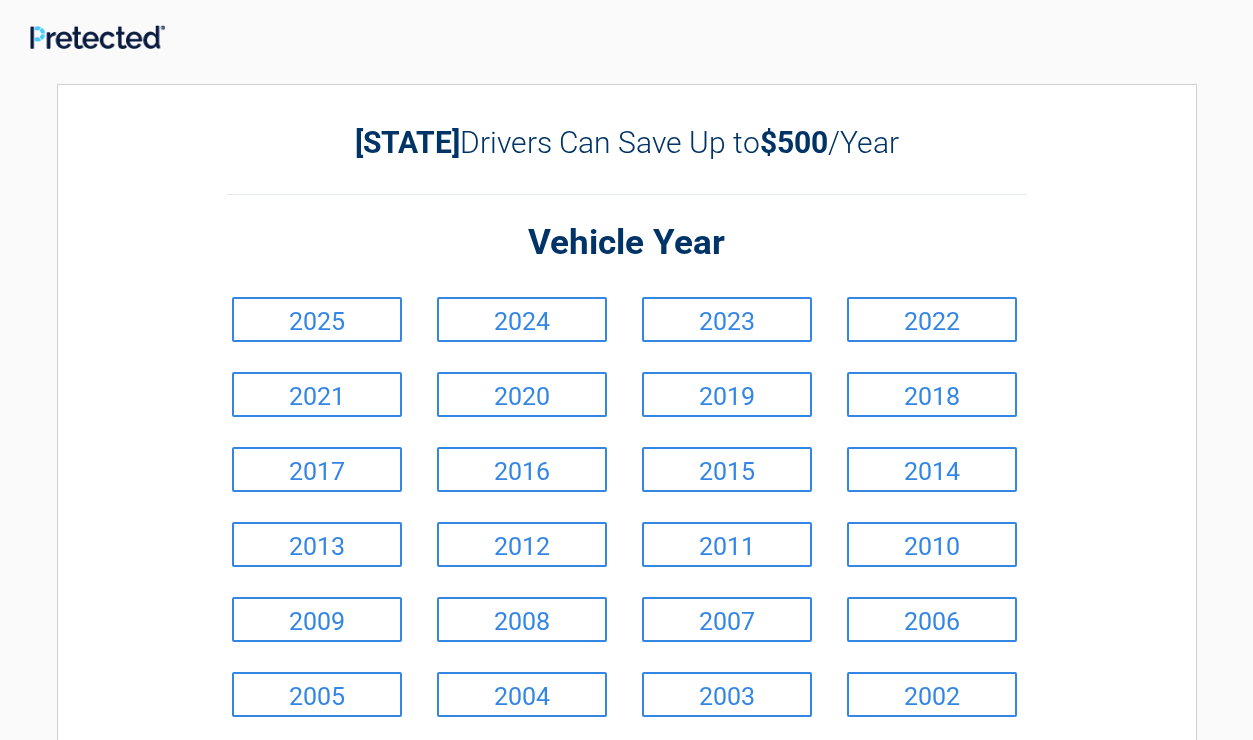 scroll, scrollTop: 0, scrollLeft: 0, axis: both 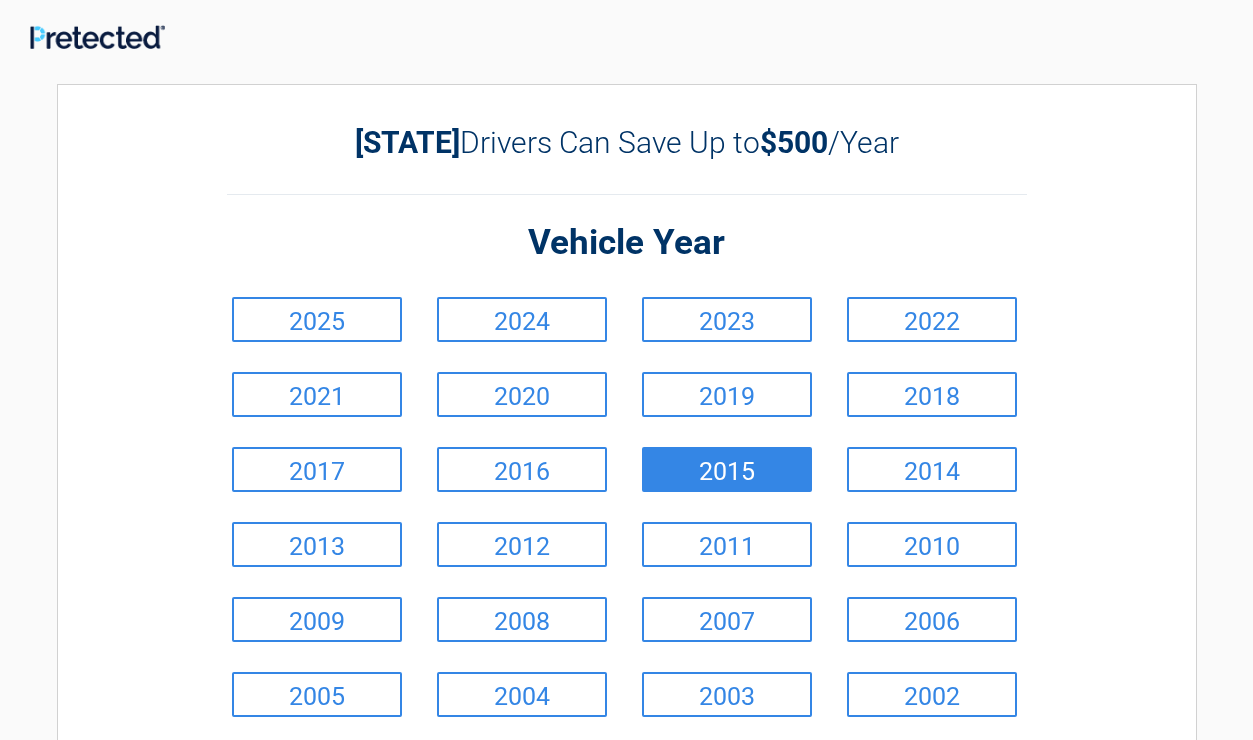 click on "2015" at bounding box center (727, 469) 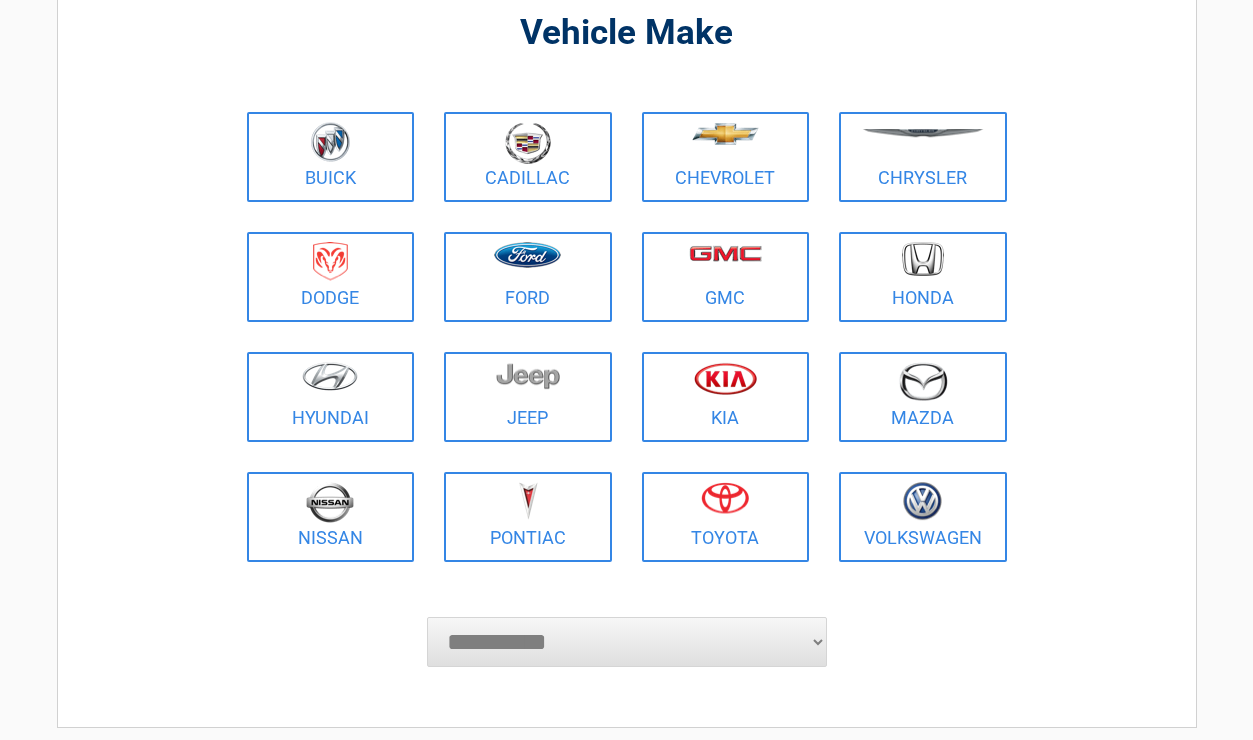 scroll, scrollTop: 162, scrollLeft: 0, axis: vertical 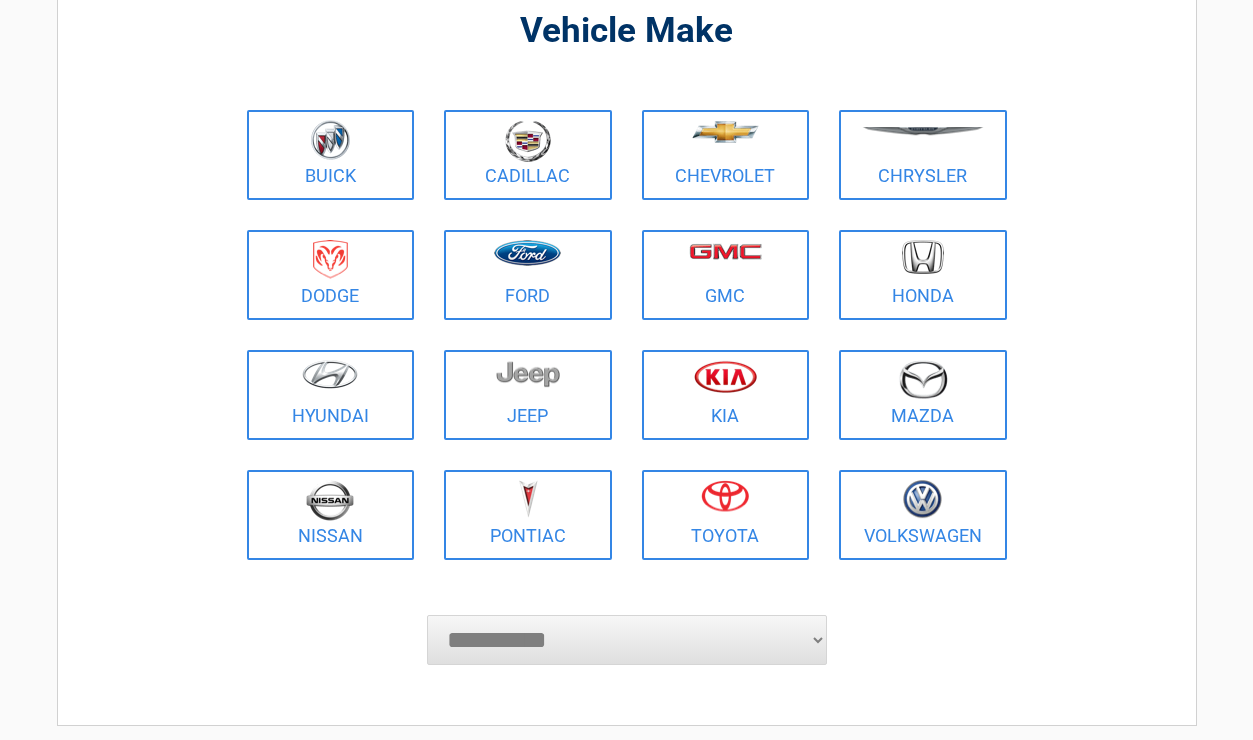 click on "**********" at bounding box center (627, 640) 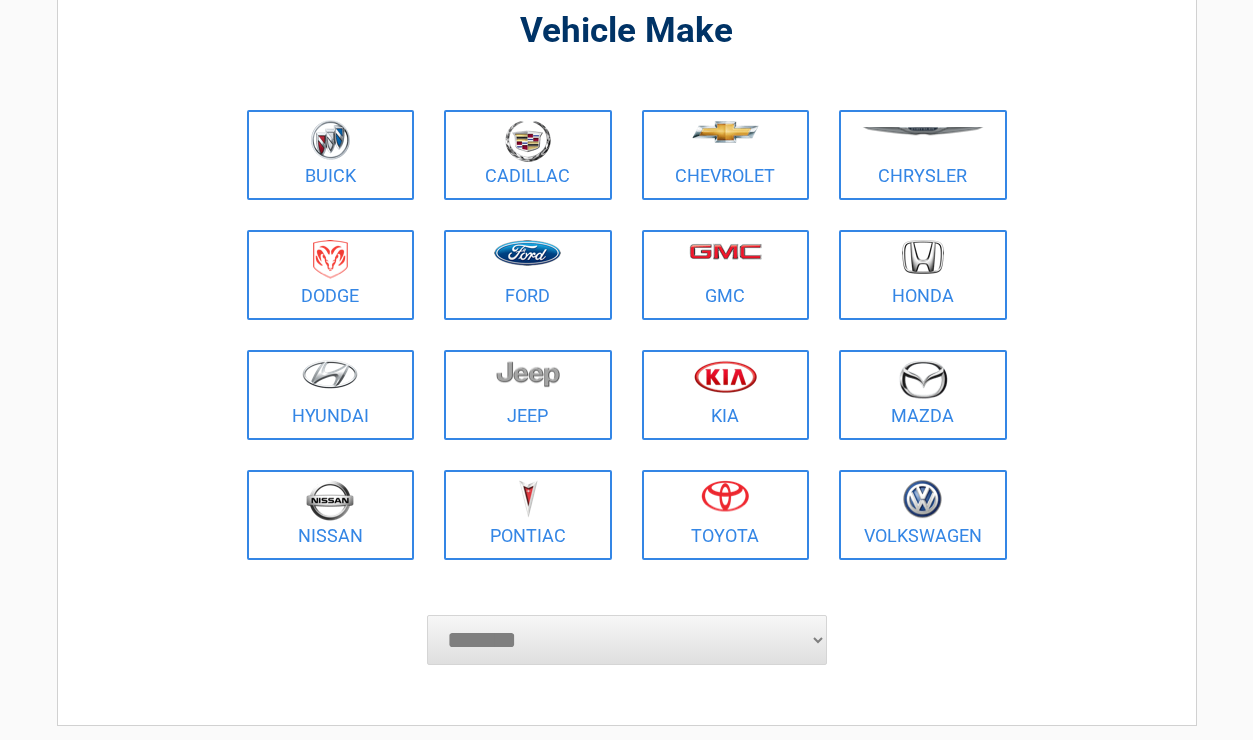 click on "*******" at bounding box center (0, 0) 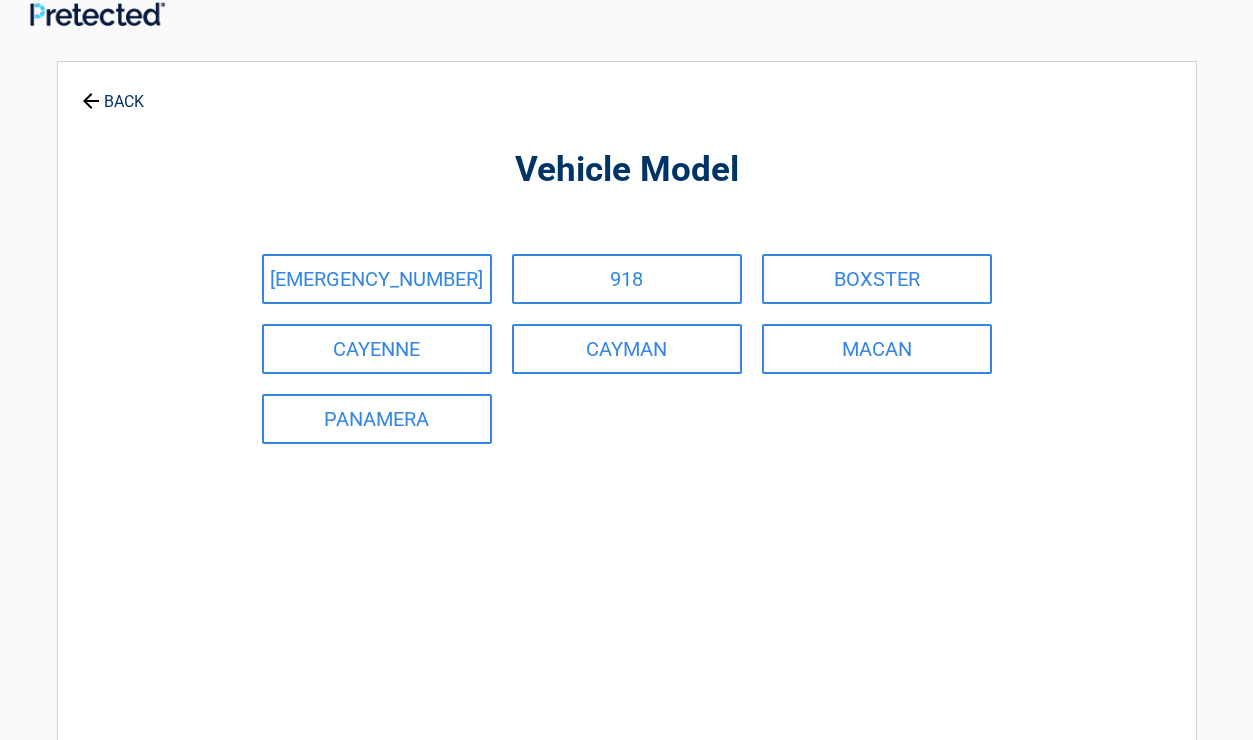 scroll, scrollTop: 27, scrollLeft: 0, axis: vertical 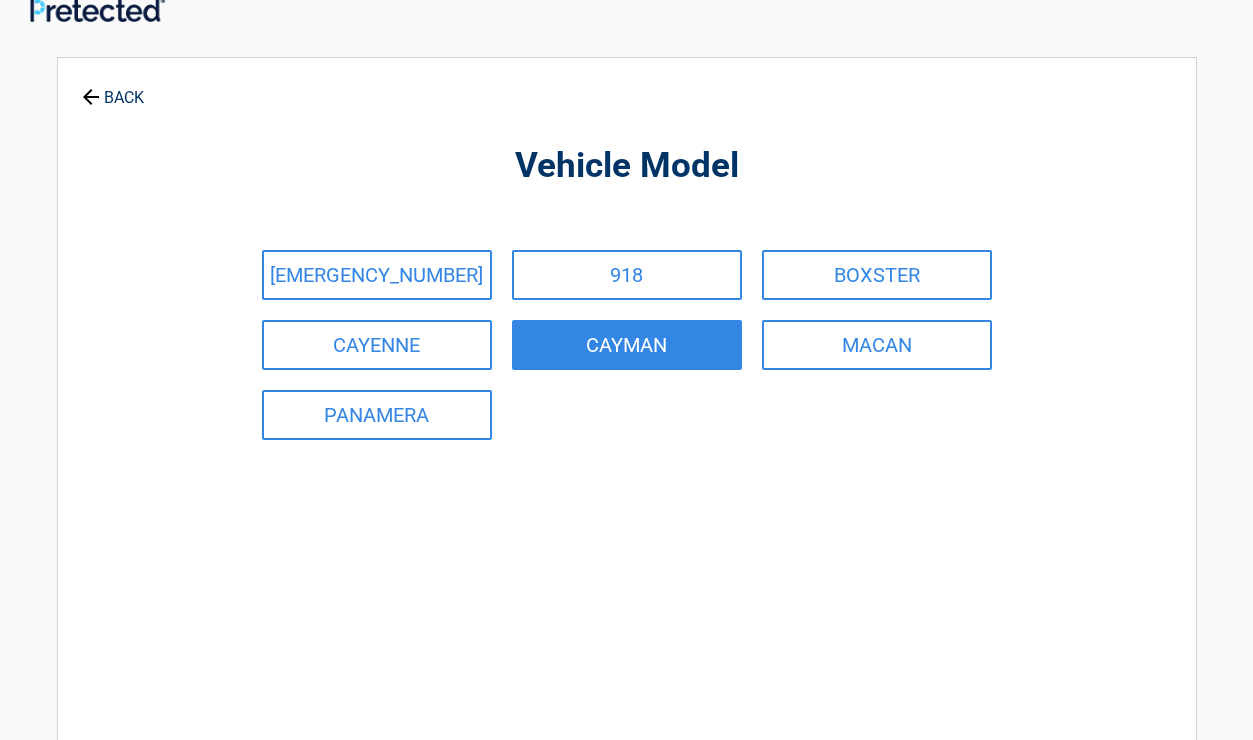 click on "CAYMAN" at bounding box center [627, 345] 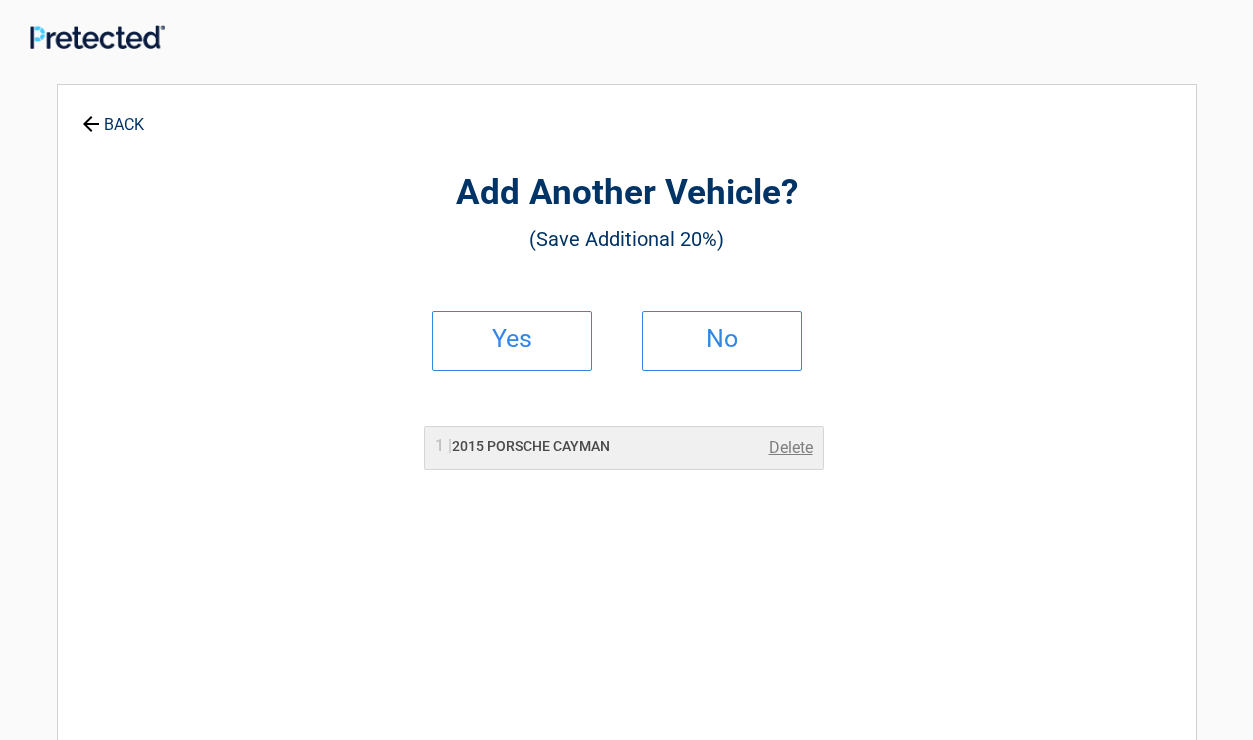 scroll, scrollTop: 0, scrollLeft: 0, axis: both 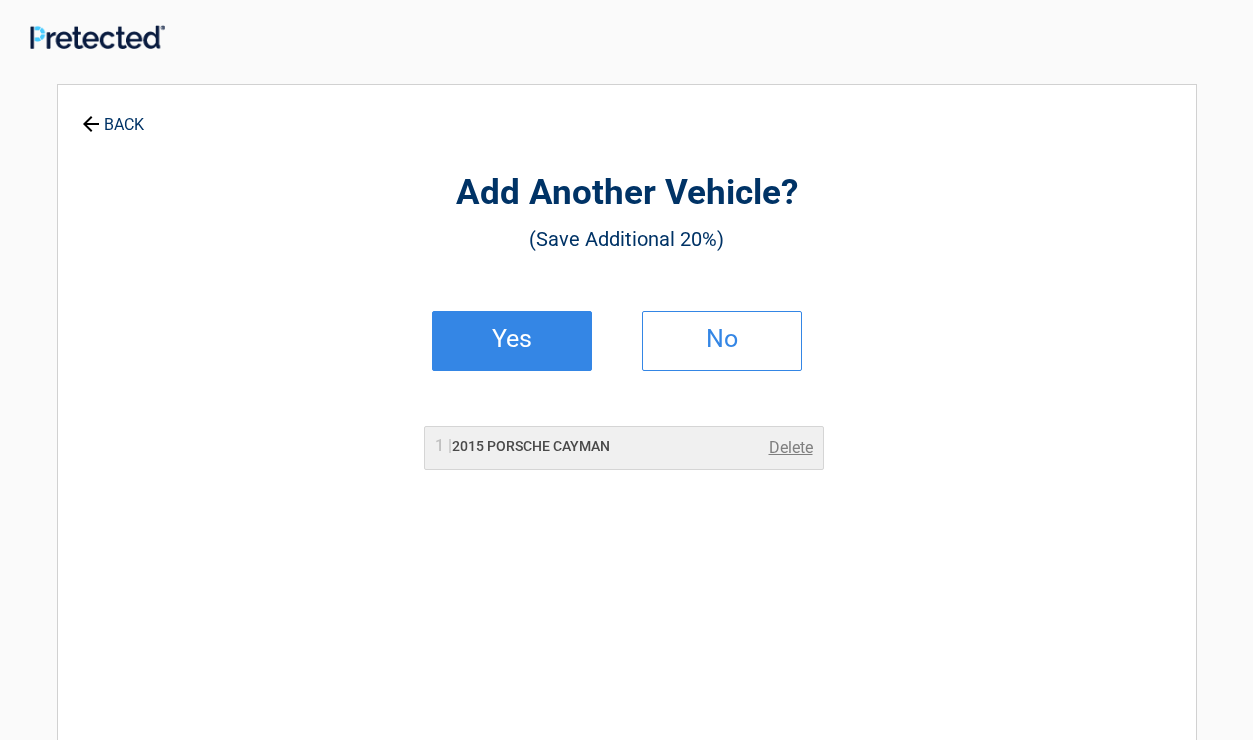 click on "Yes" at bounding box center (512, 339) 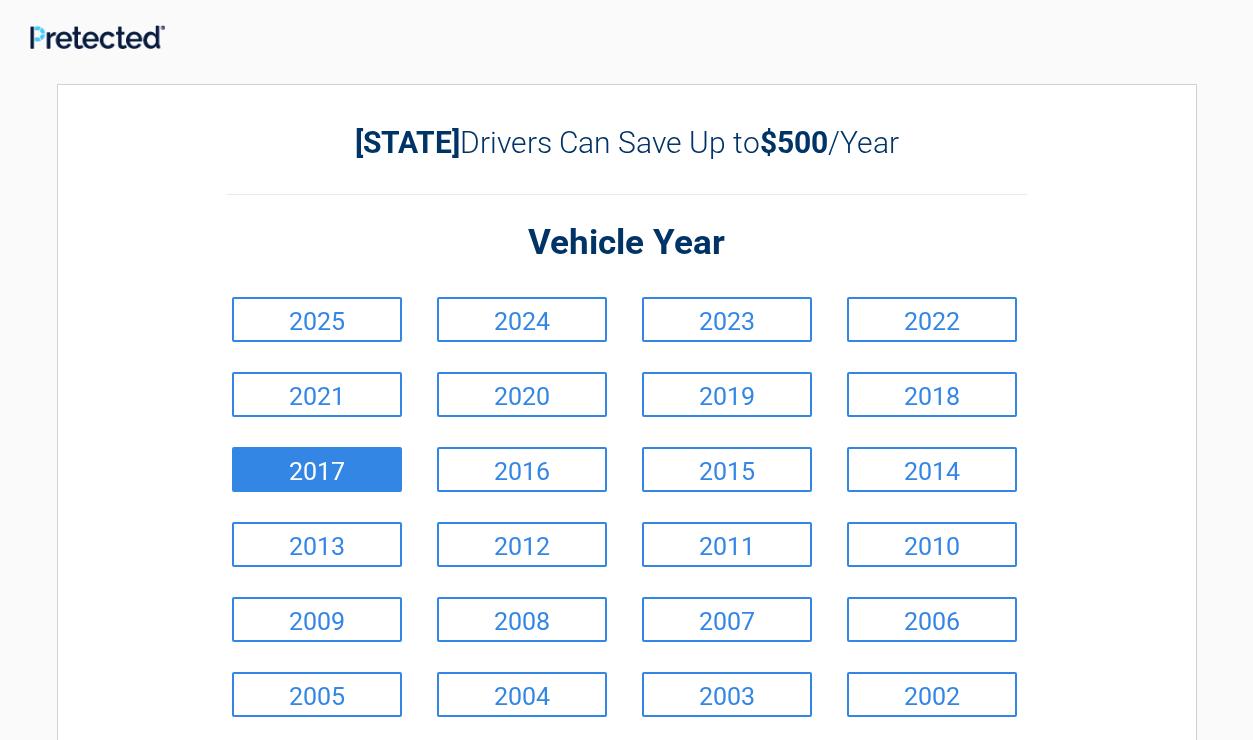 click on "2017" at bounding box center [317, 469] 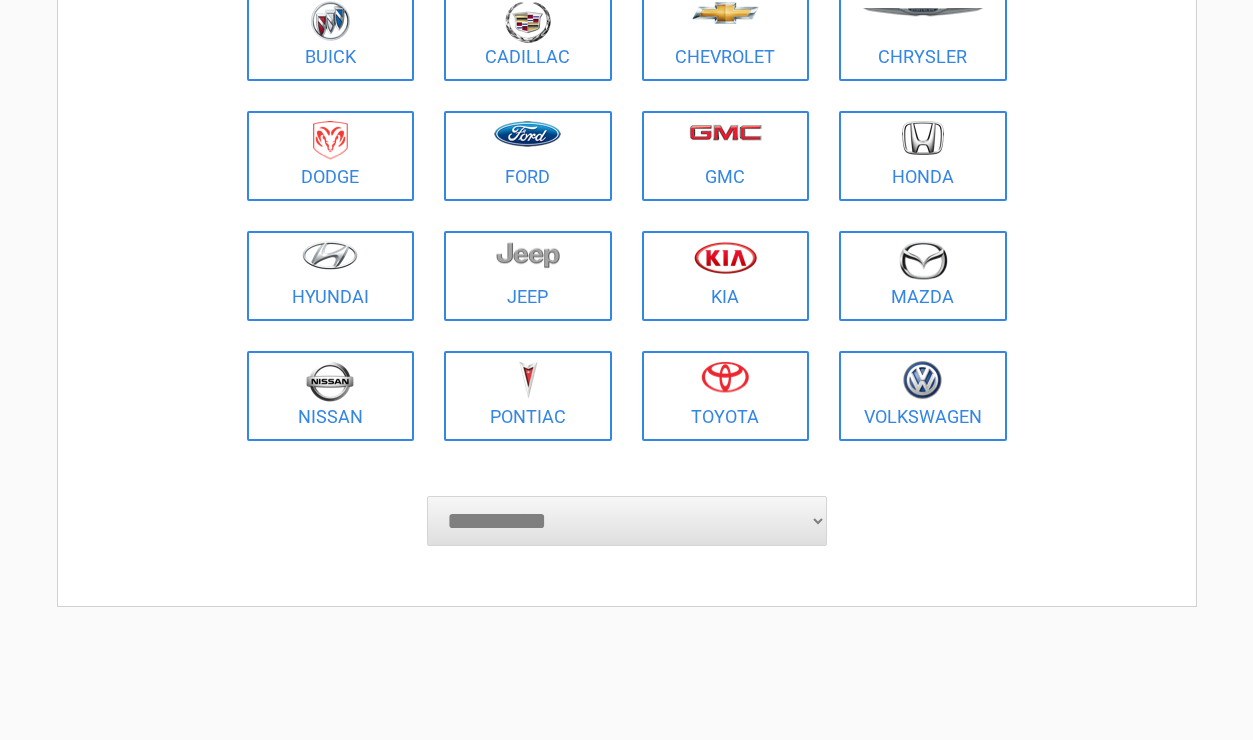 scroll, scrollTop: 292, scrollLeft: 0, axis: vertical 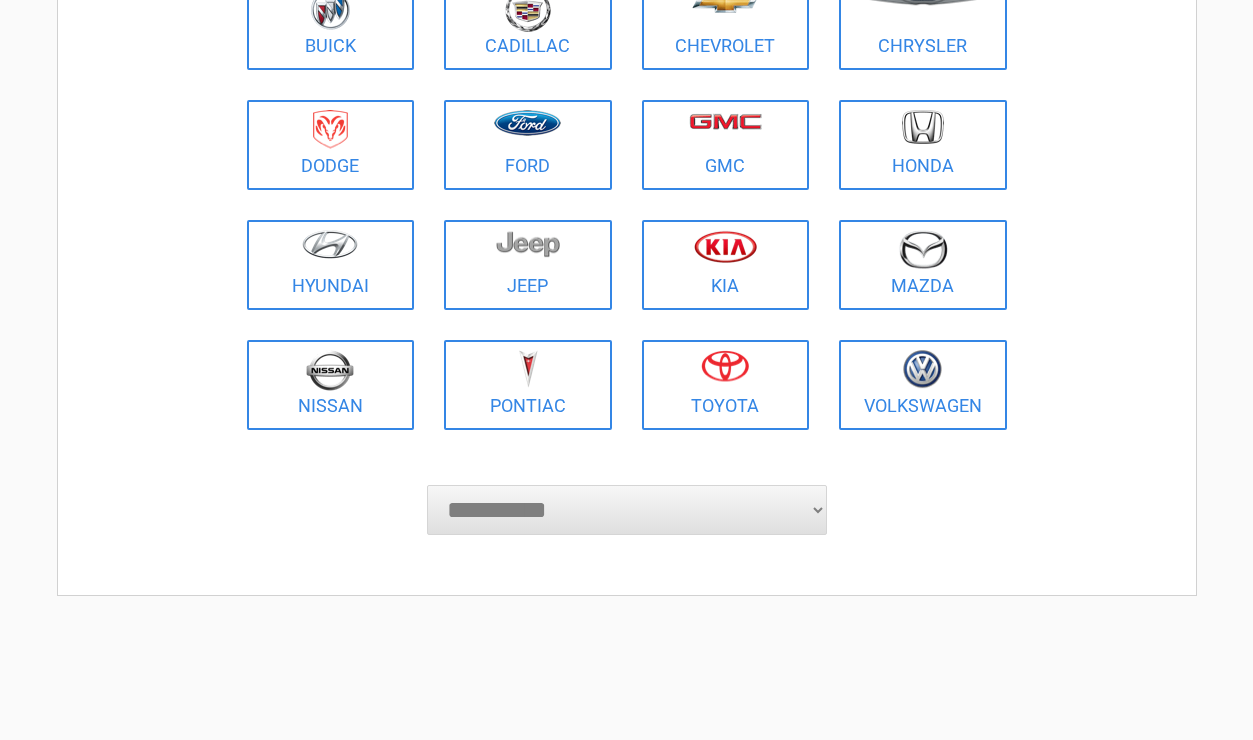 click on "**********" at bounding box center [627, 510] 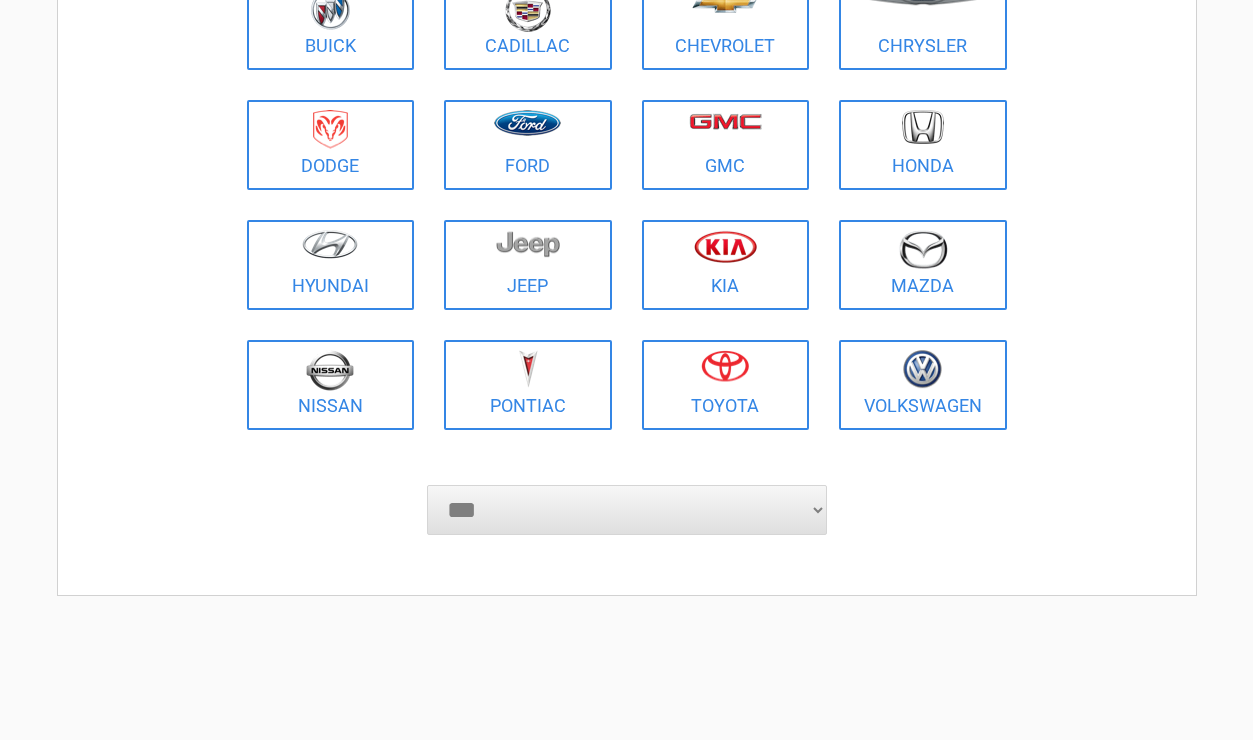 click on "***" at bounding box center (0, 0) 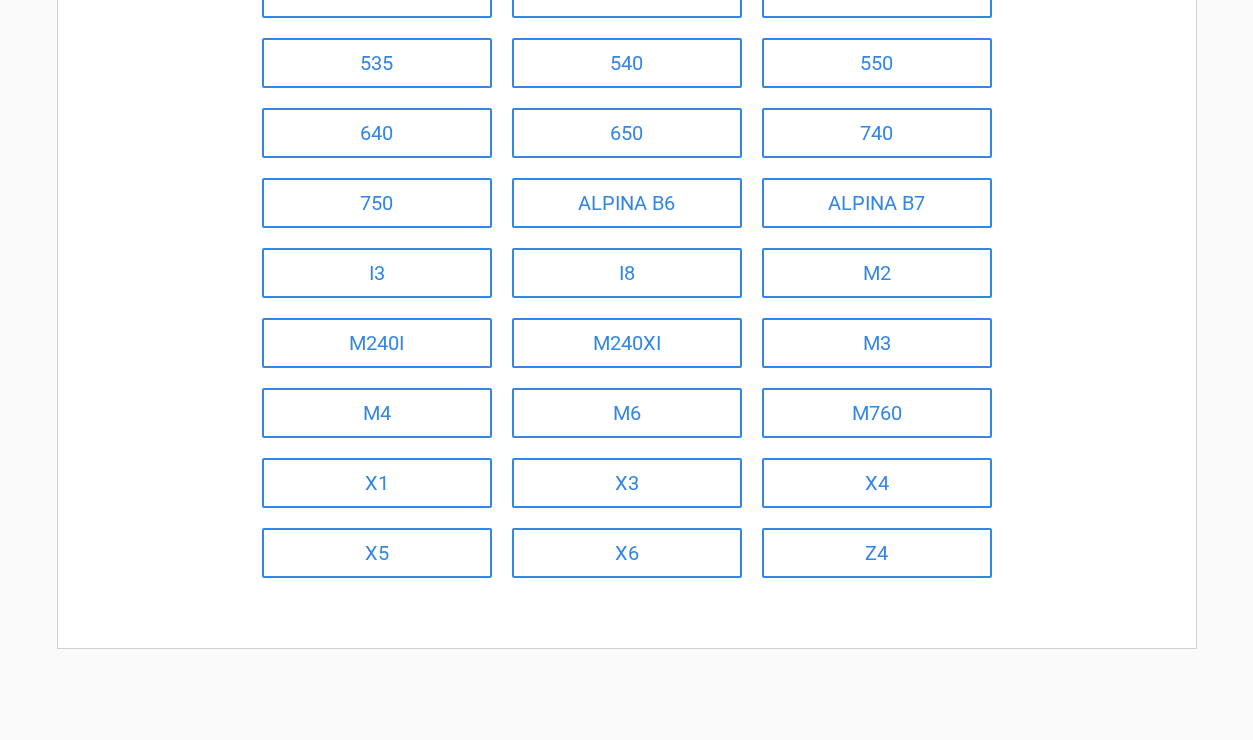 scroll, scrollTop: 524, scrollLeft: 0, axis: vertical 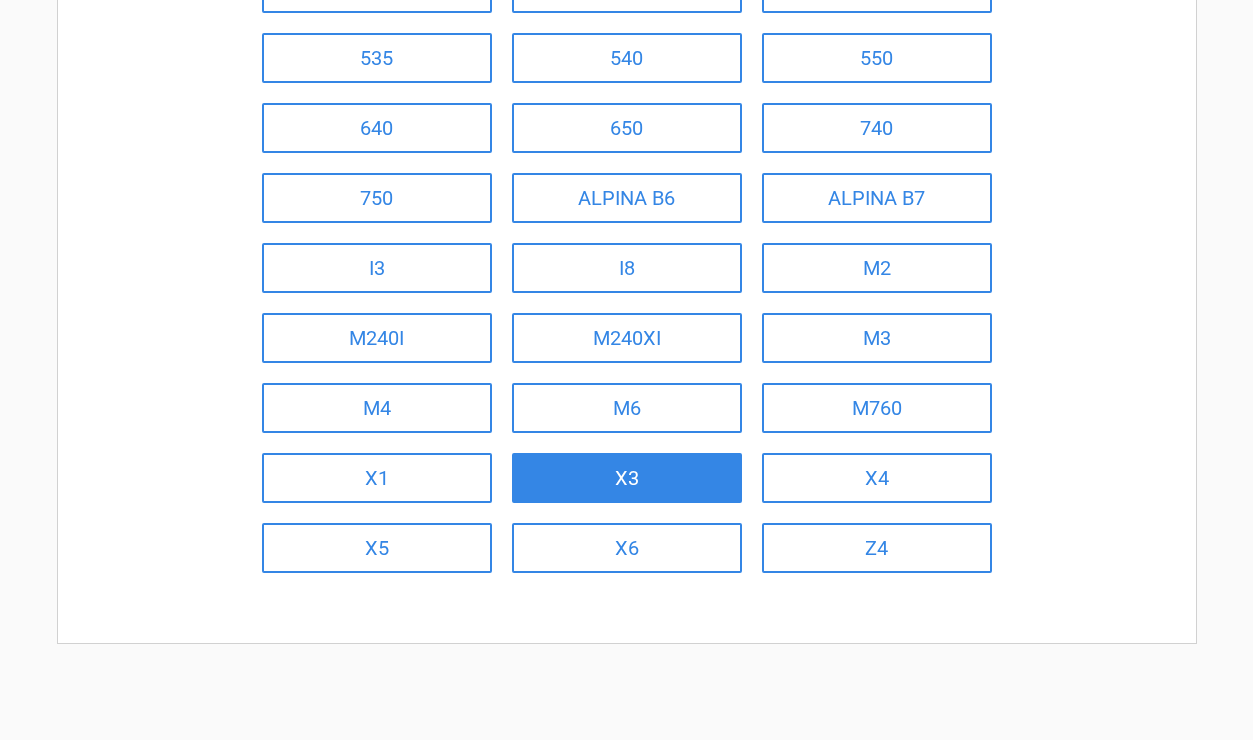 click on "X3" at bounding box center [627, 478] 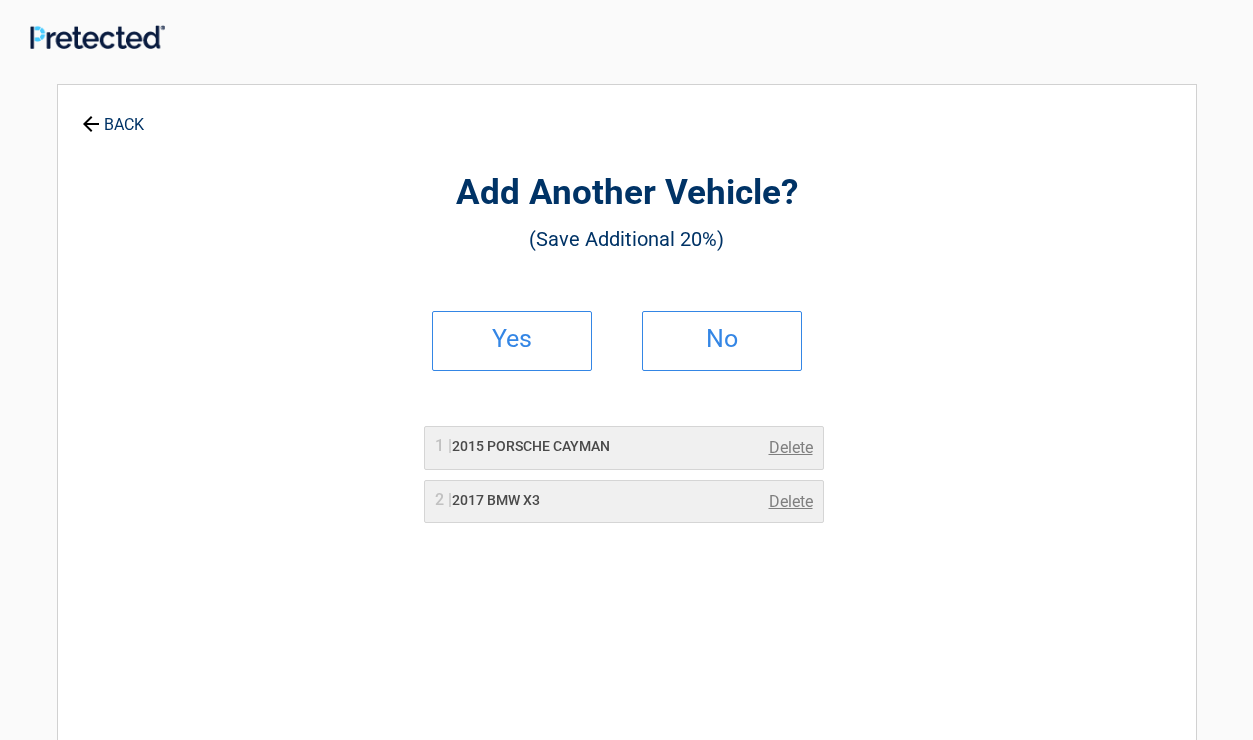 scroll, scrollTop: 0, scrollLeft: 0, axis: both 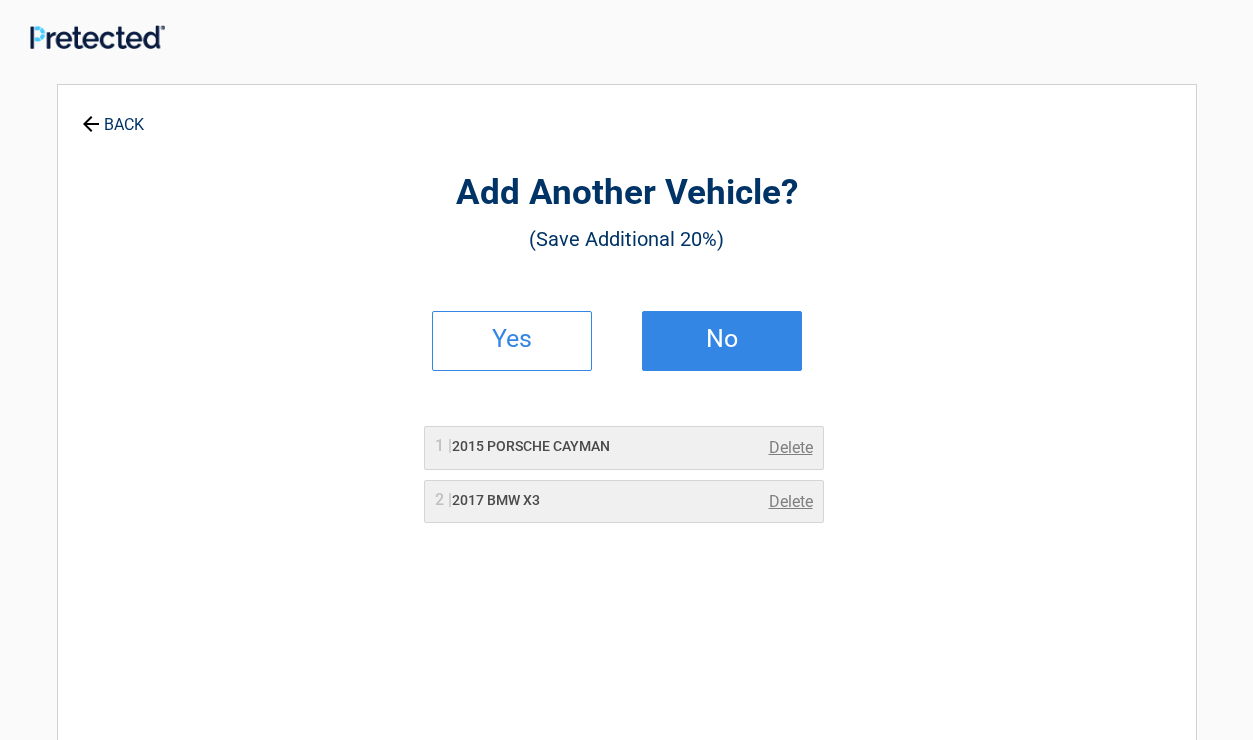 click on "No" at bounding box center (722, 339) 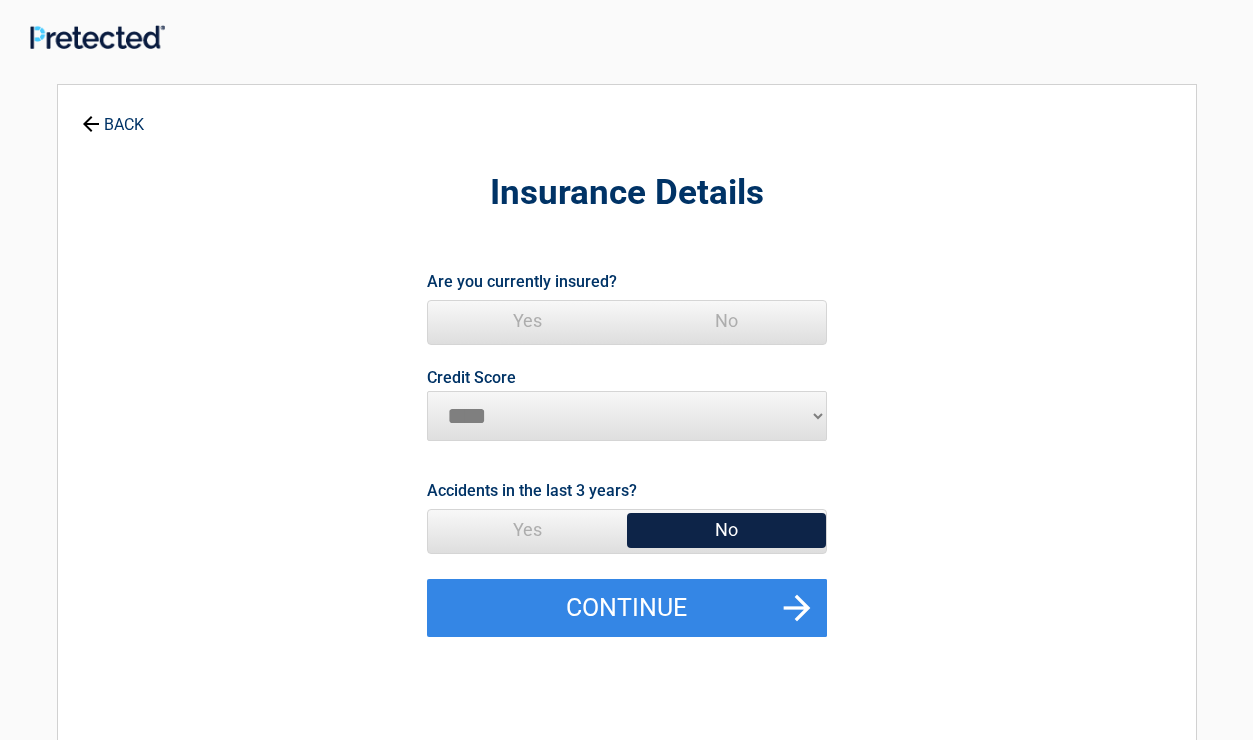 scroll, scrollTop: 0, scrollLeft: 0, axis: both 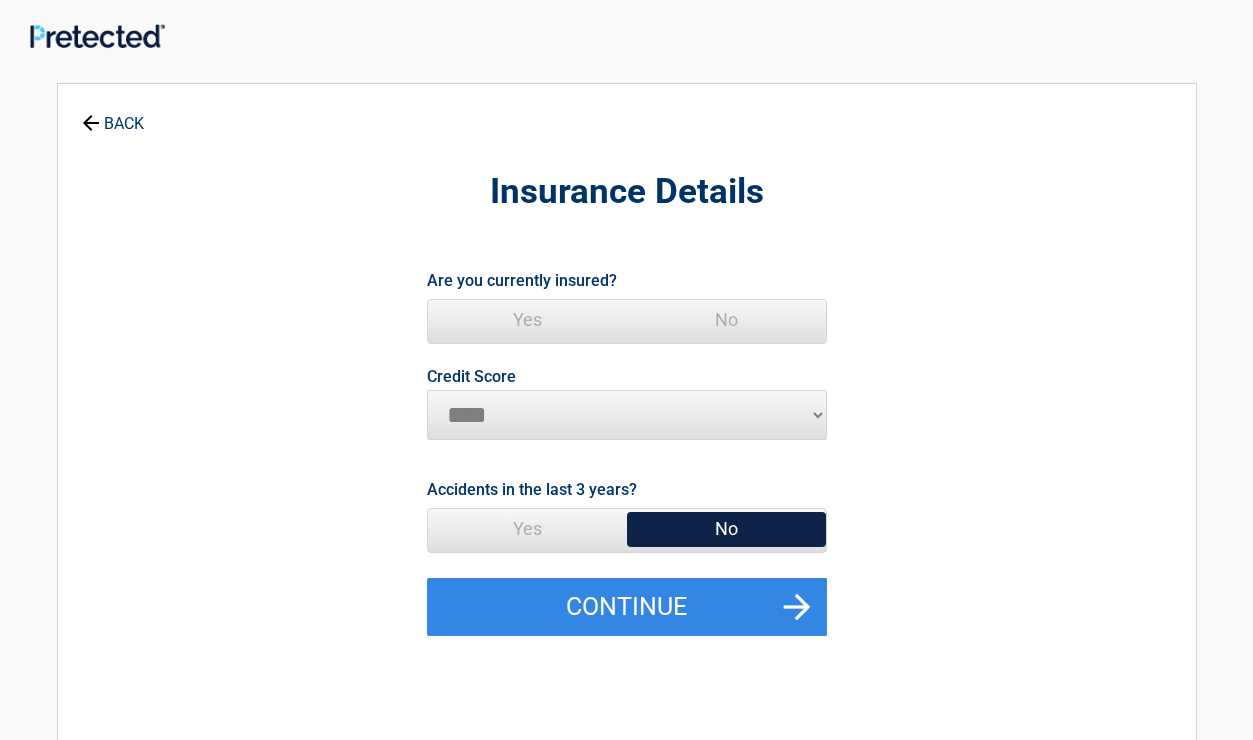 click on "Yes" at bounding box center (527, 320) 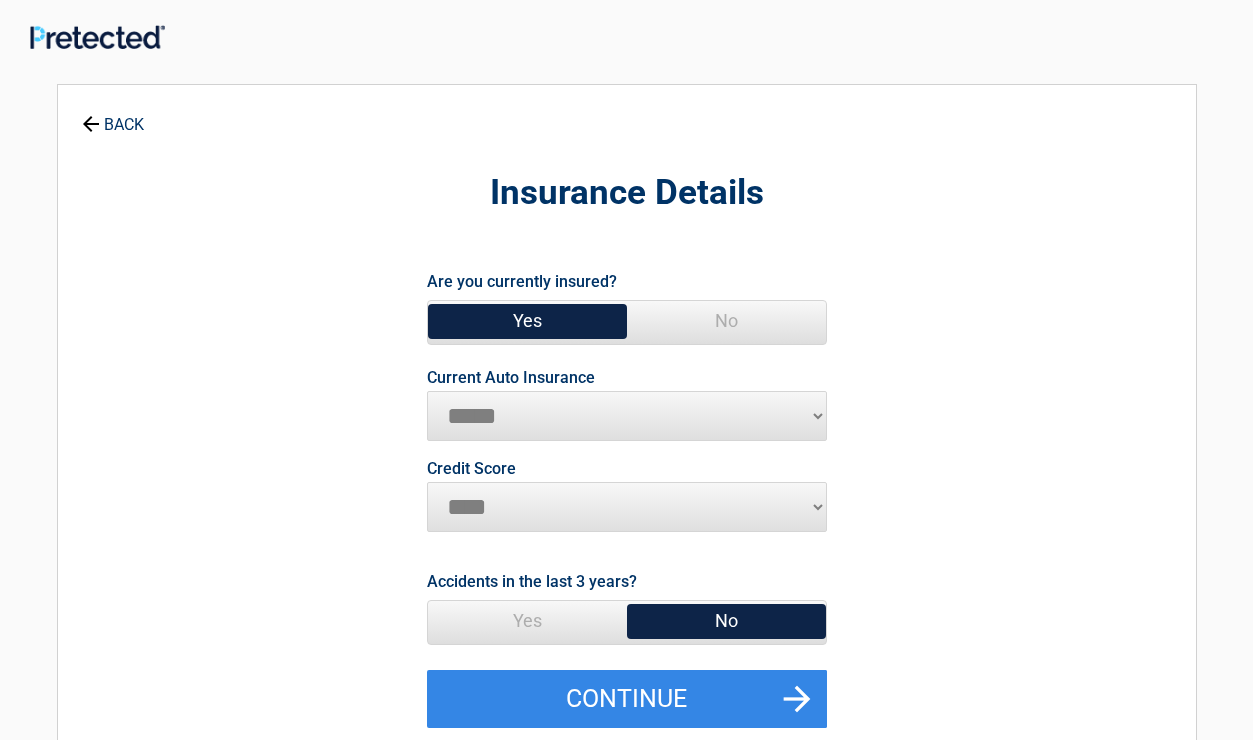 click on "**********" at bounding box center (627, 416) 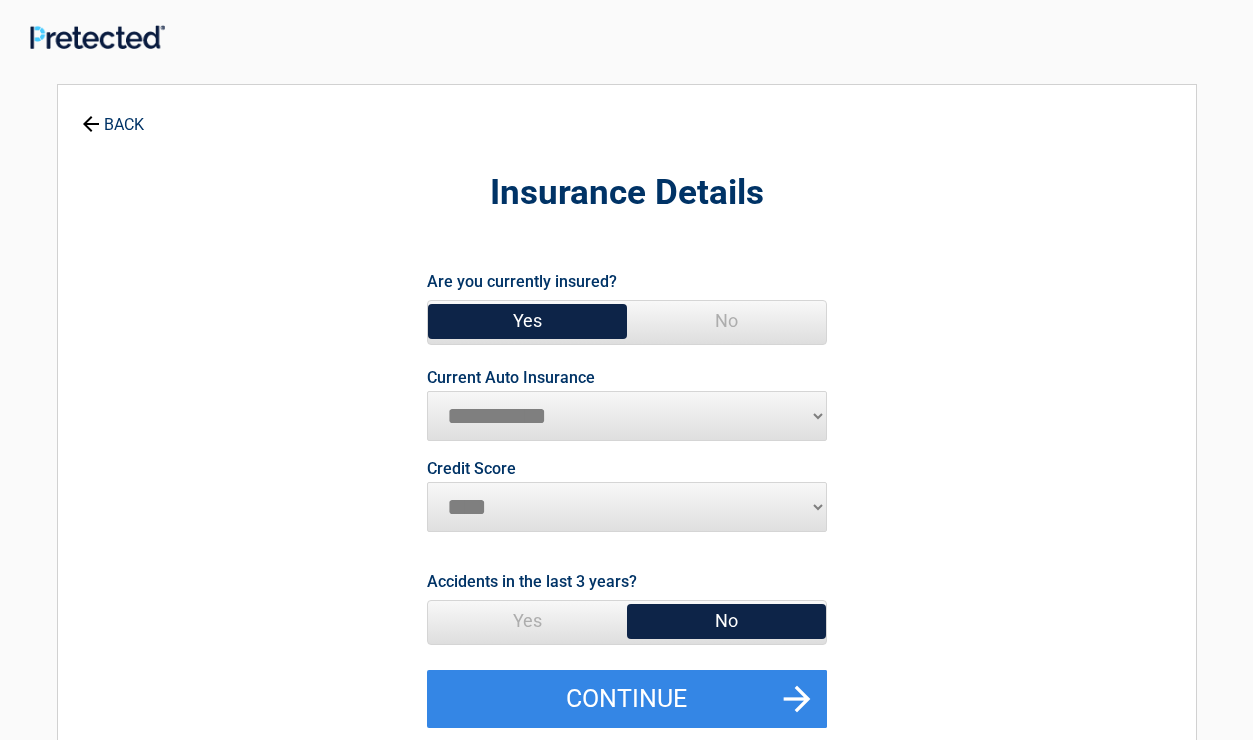 click on "**********" at bounding box center (0, 0) 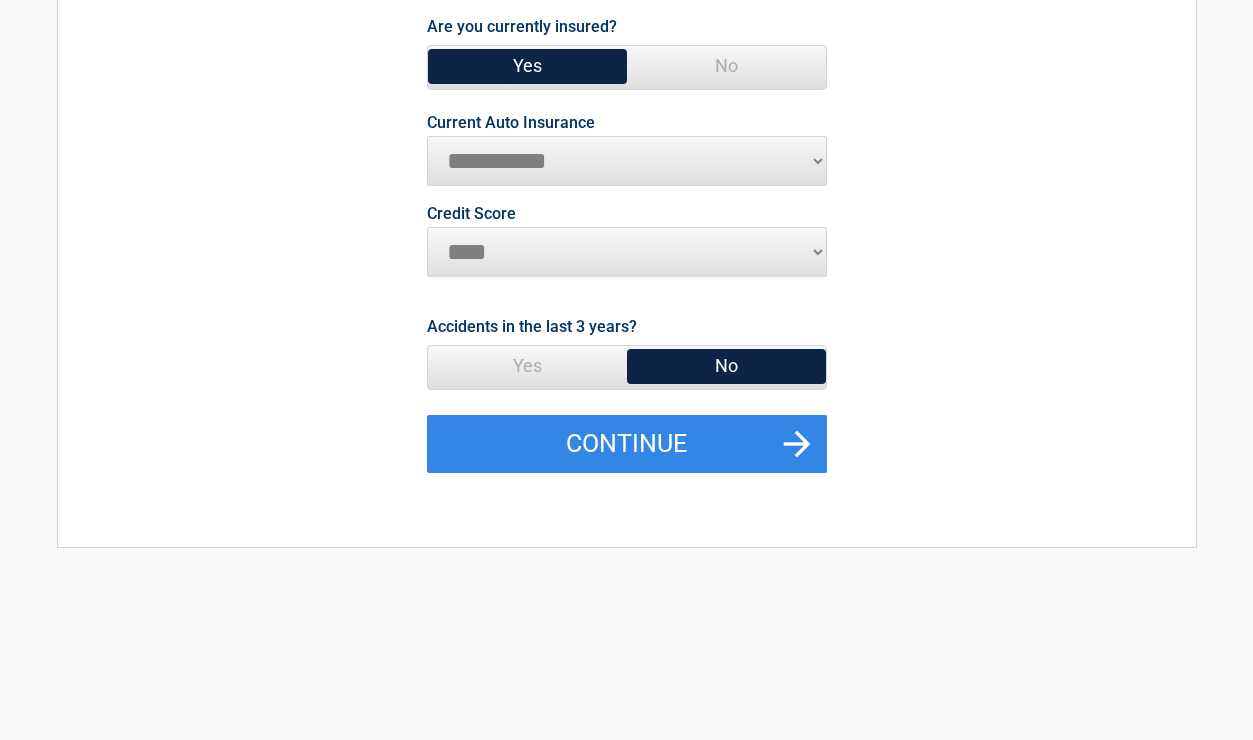 scroll, scrollTop: 265, scrollLeft: 0, axis: vertical 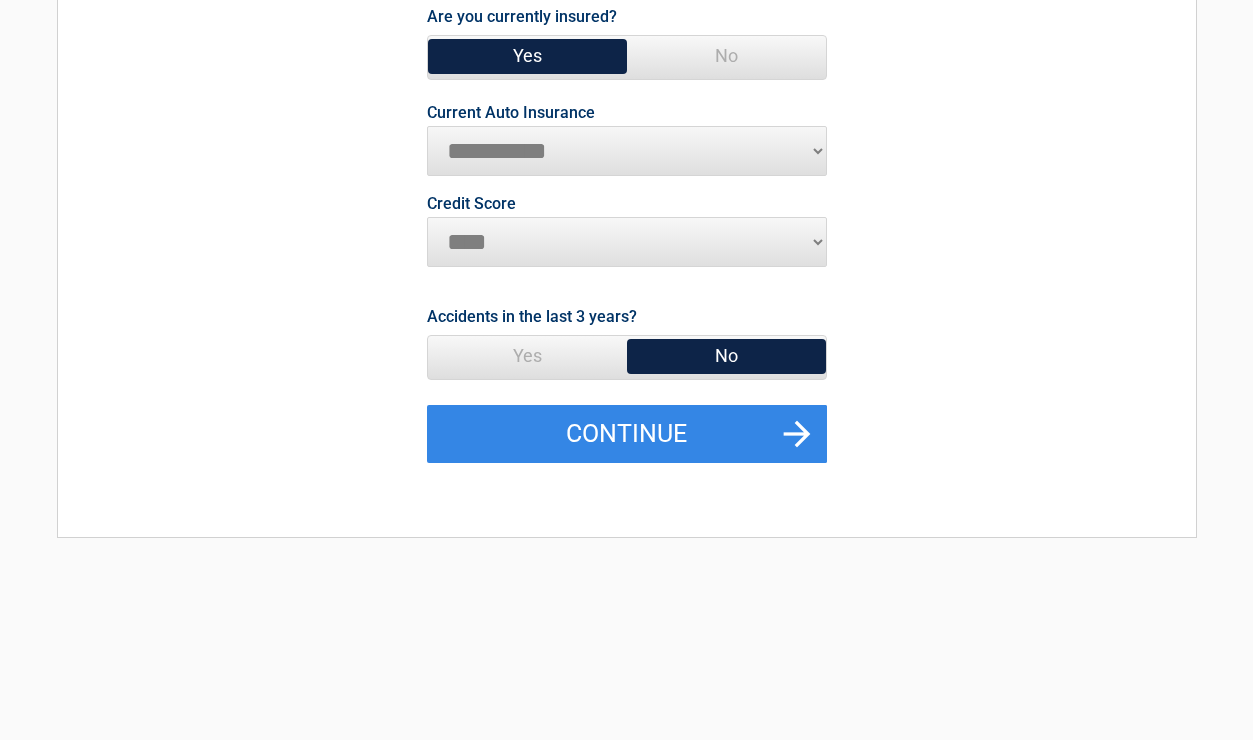 click on "No" at bounding box center [726, 356] 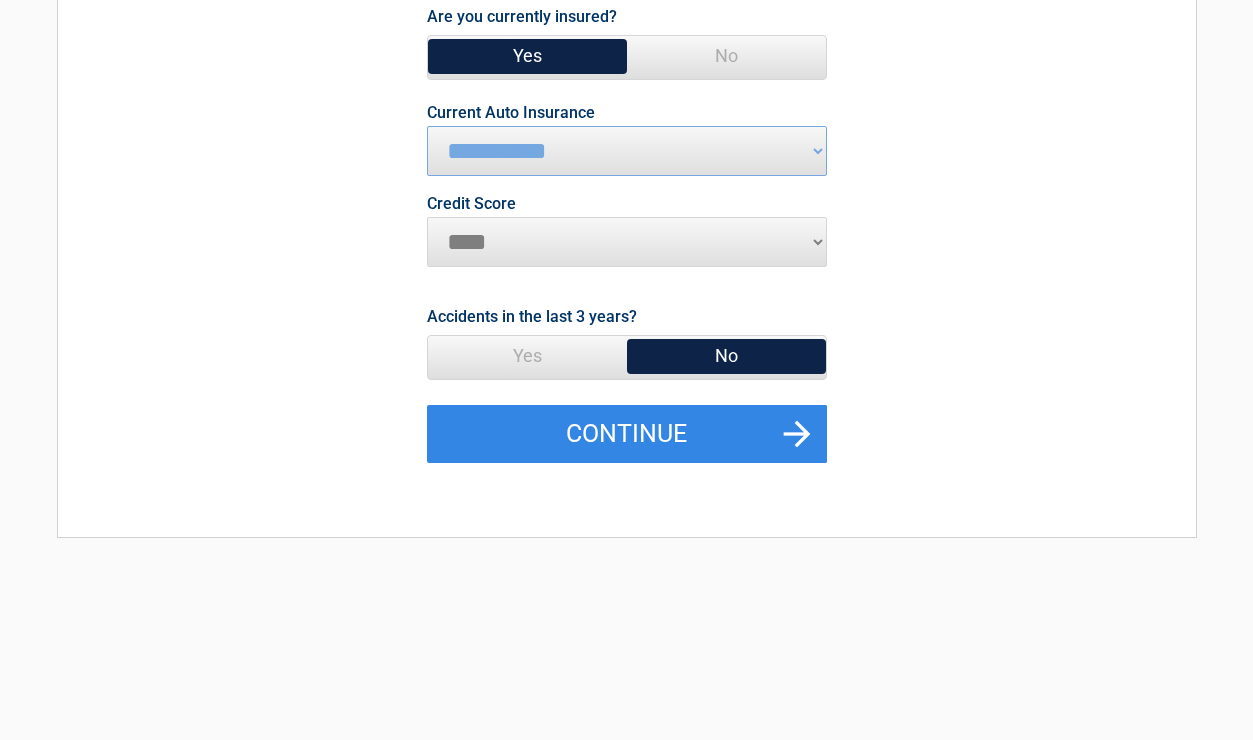 scroll, scrollTop: 267, scrollLeft: 0, axis: vertical 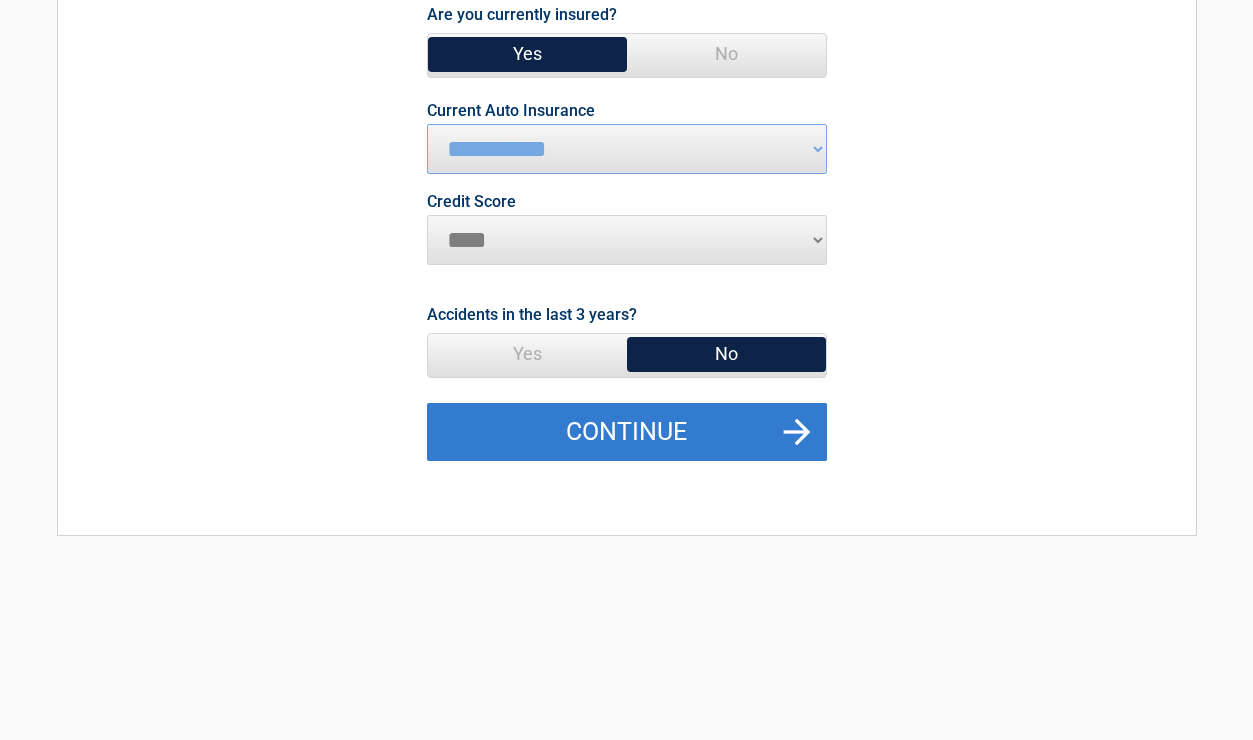 click on "Continue" at bounding box center (627, 432) 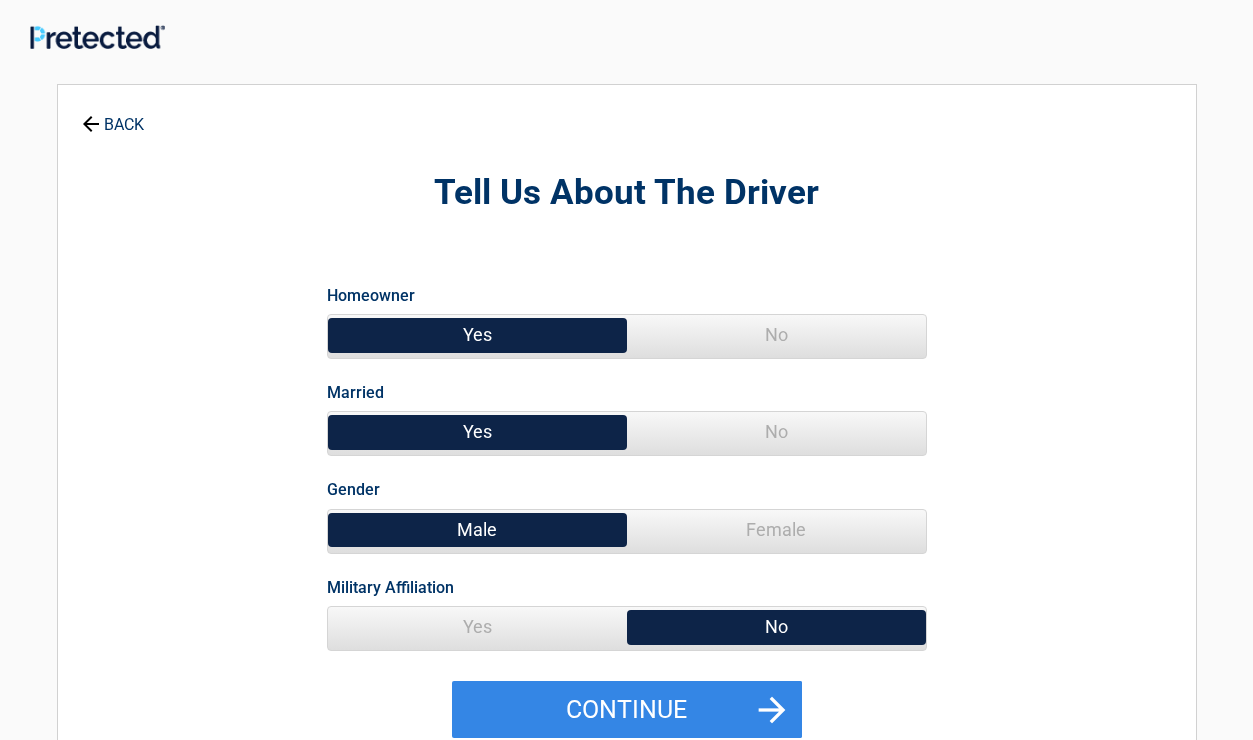 scroll, scrollTop: 0, scrollLeft: 0, axis: both 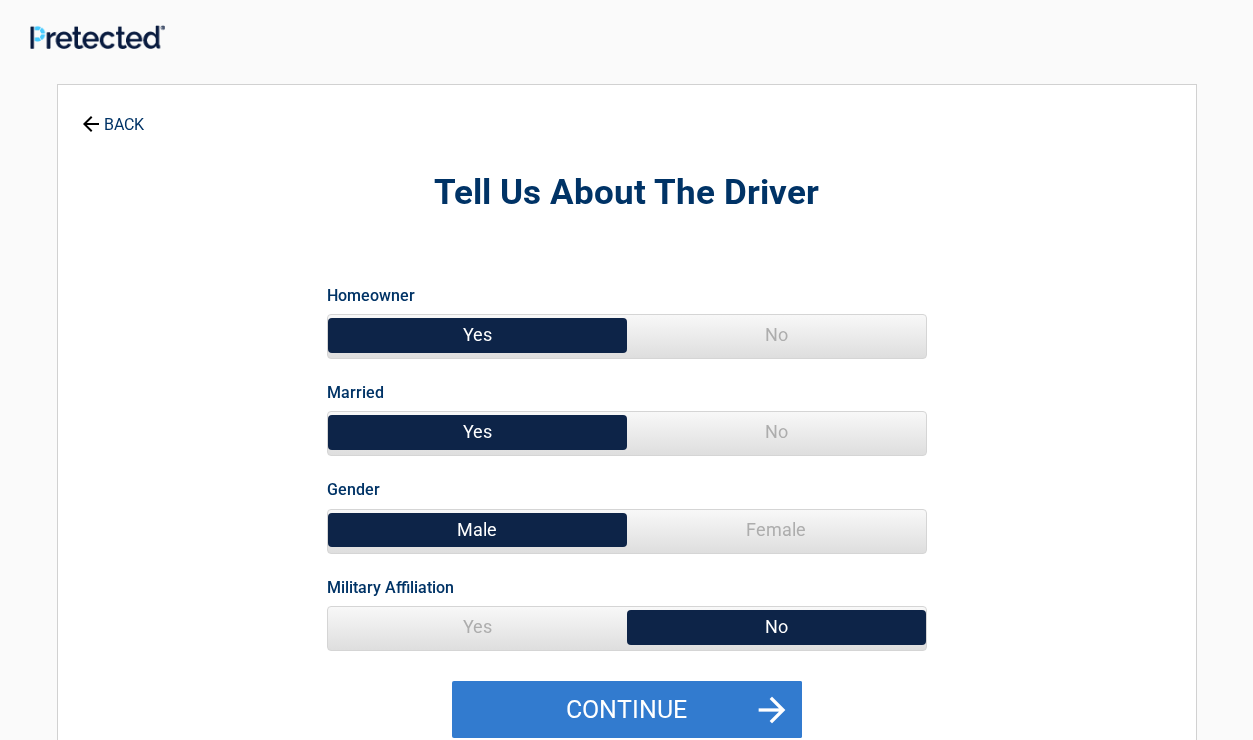 click on "Continue" at bounding box center [627, 710] 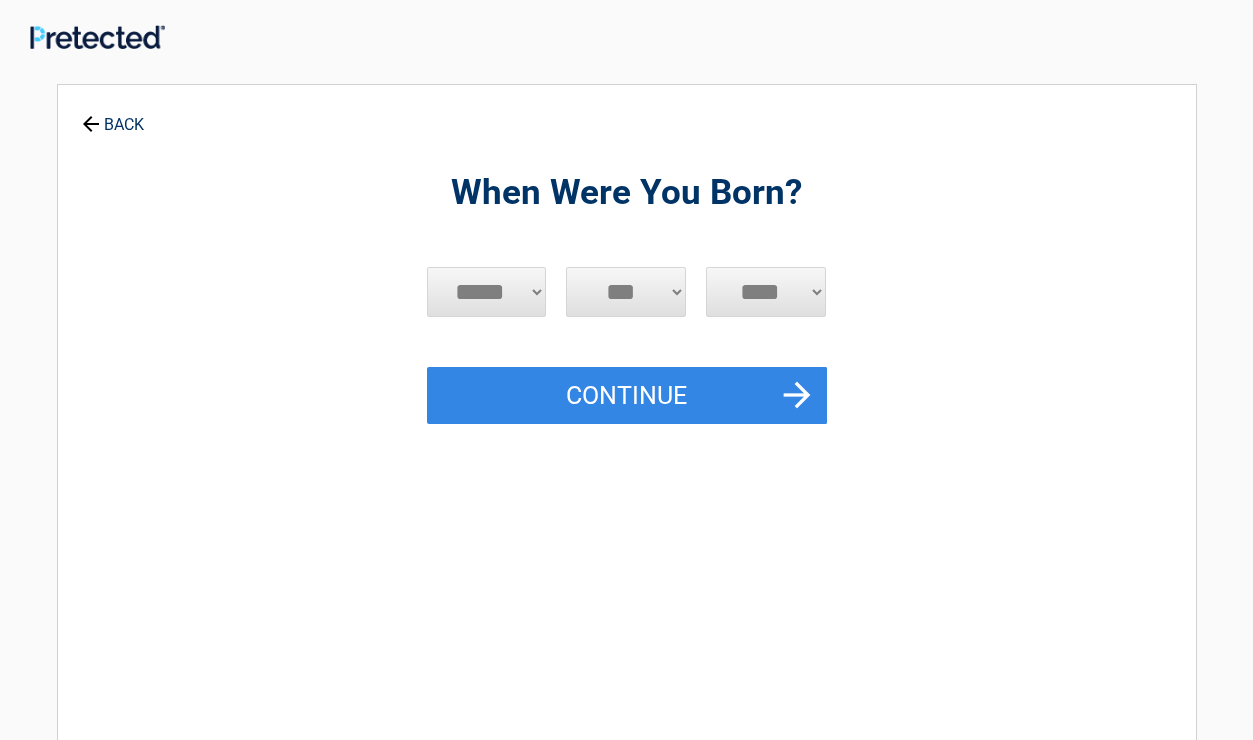 click on "*****
***
***
***
***
***
***
***
***
***
***
***
***" at bounding box center (487, 292) 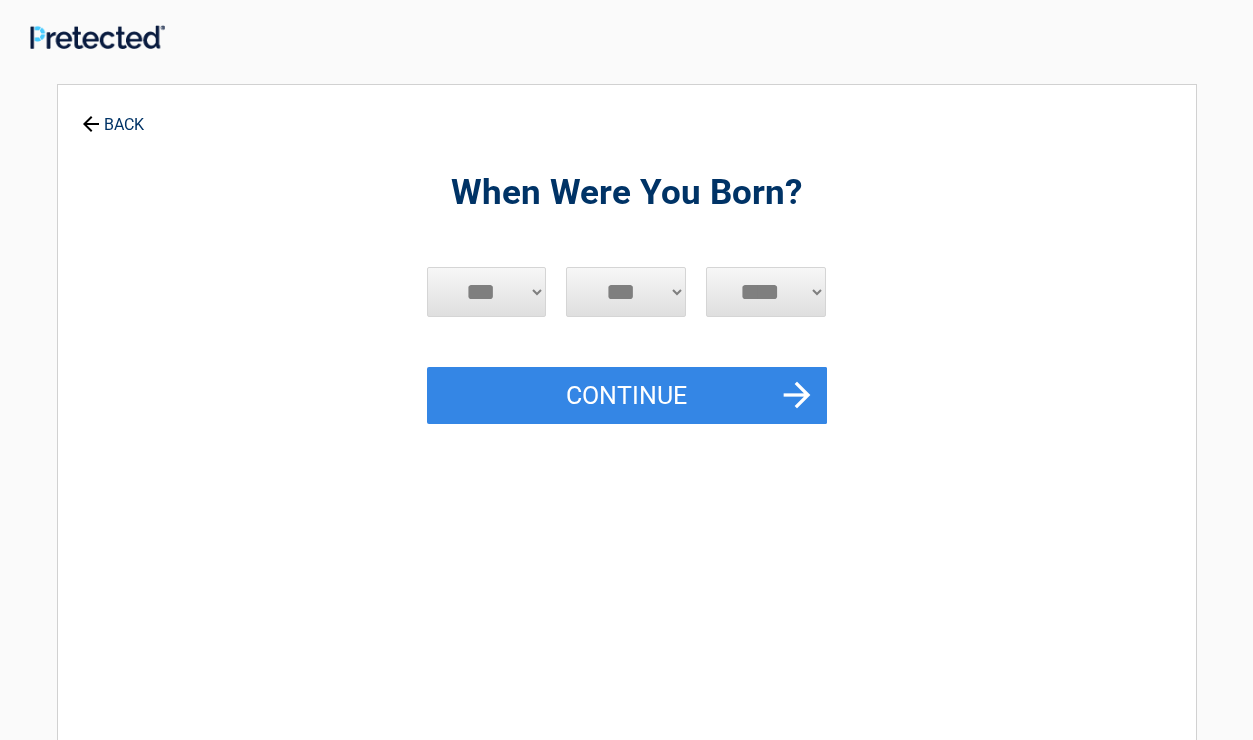 click on "***" at bounding box center [0, 0] 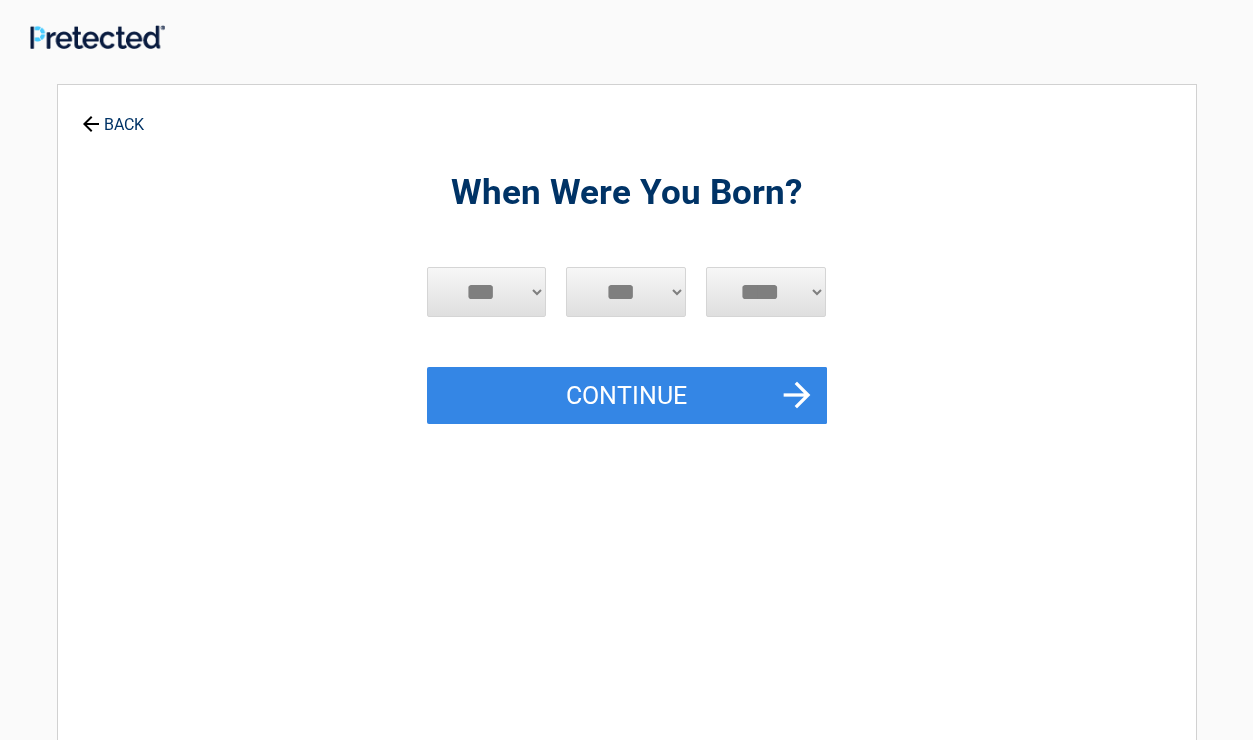 click on "*** * * * * * * * * * ** ** ** ** ** ** ** ** ** ** ** ** ** ** ** ** ** ** ** ** **" at bounding box center (626, 292) 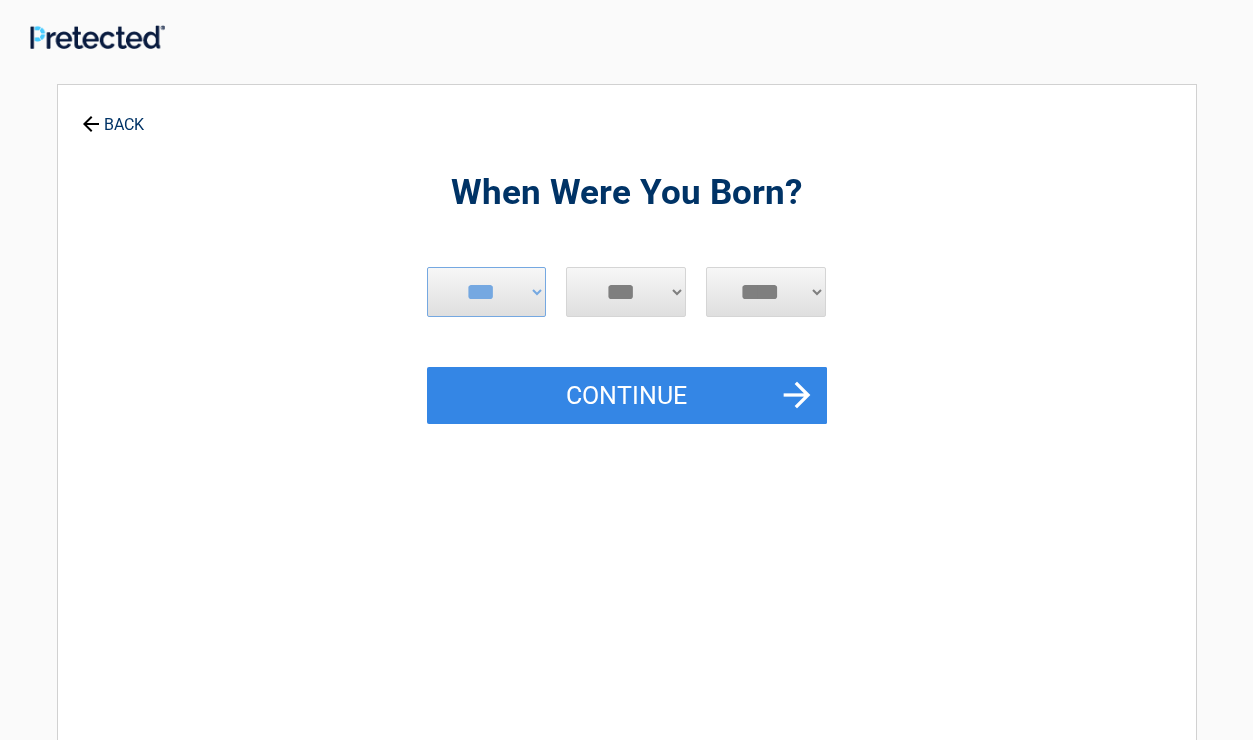 select on "**" 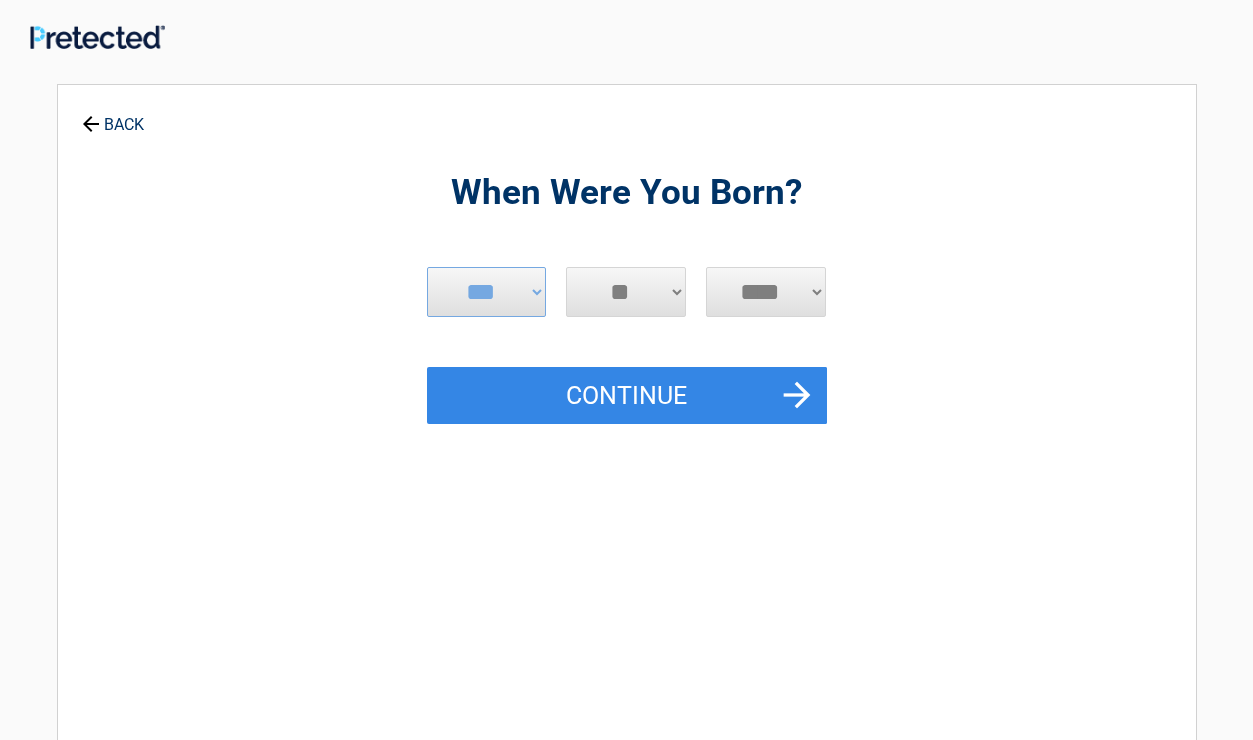 click on "**" at bounding box center (0, 0) 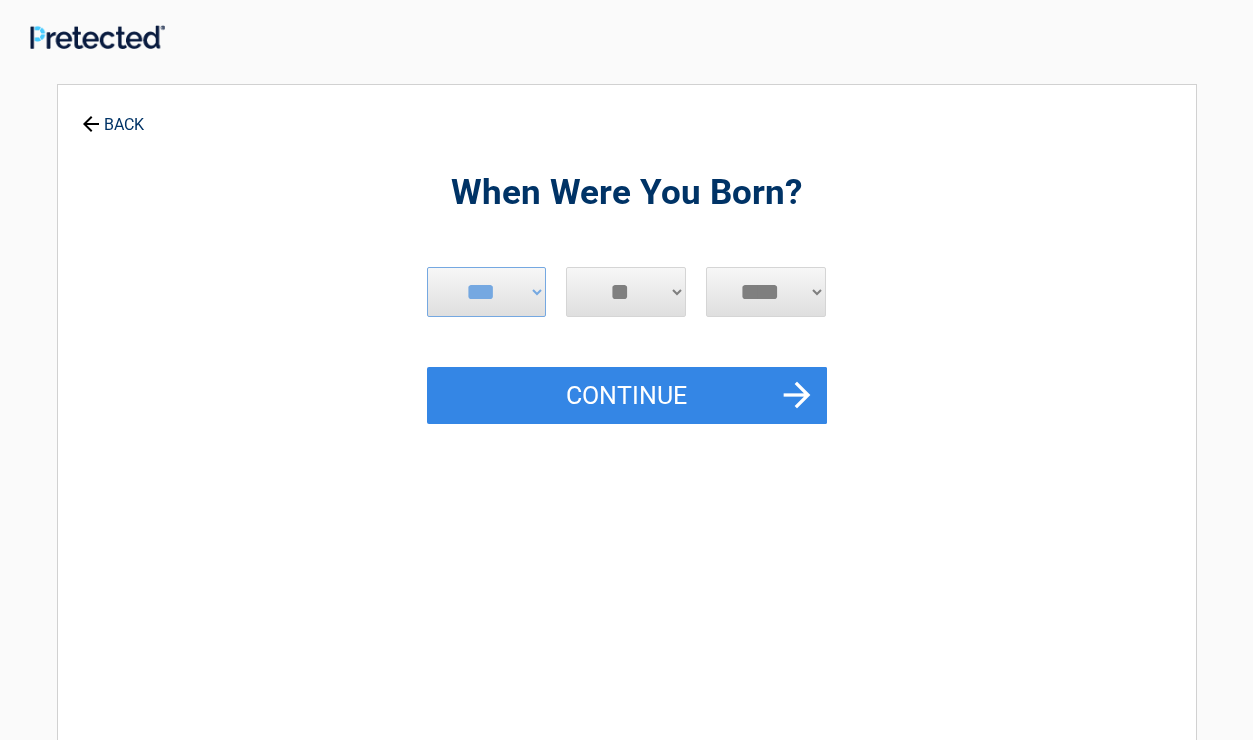 click on "****
****
****
****
****
****
****
****
****
****
****
****
****
****
****
****
****
****
****
****
****
****
****
****
****
****
****
****
****
****
****
****
****
****
****
****
****
****
****
****
****
****
****
****
****
****
****
****
****
****
****
****
****
****
****
****
****
****
****
****
****
****
****
****" at bounding box center [766, 292] 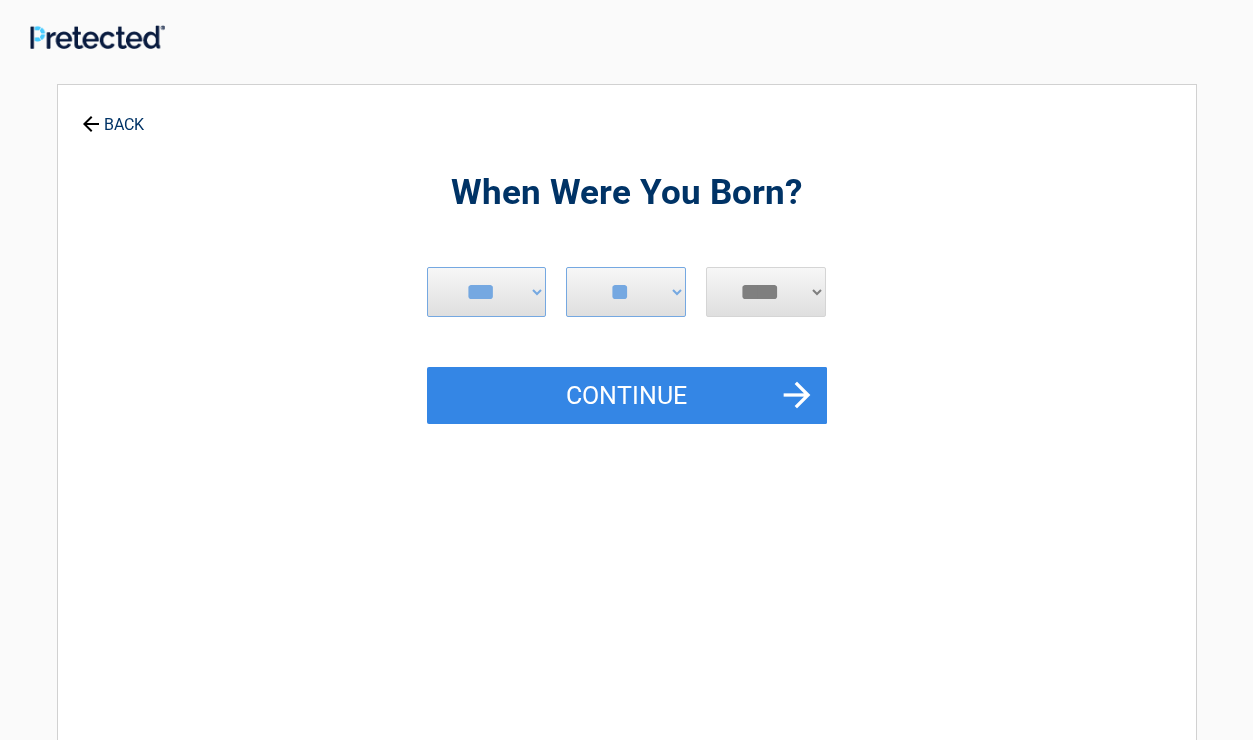 select on "****" 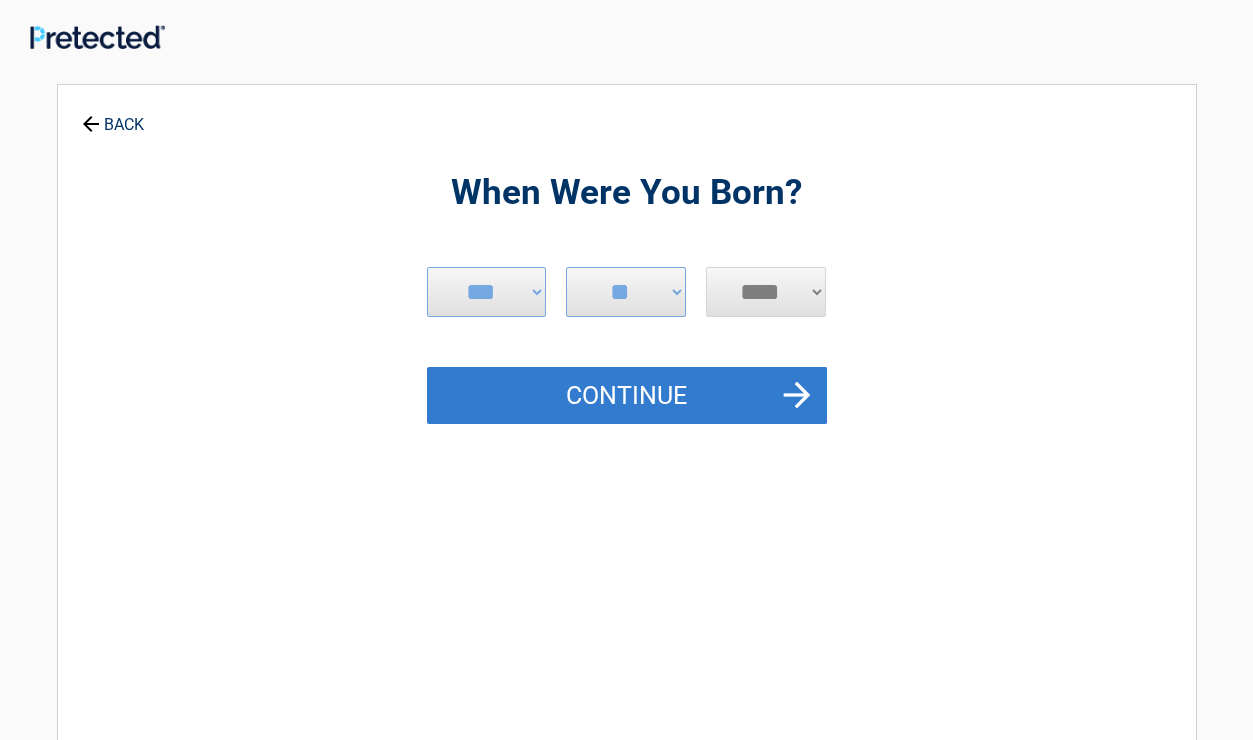 click on "Continue" at bounding box center (627, 396) 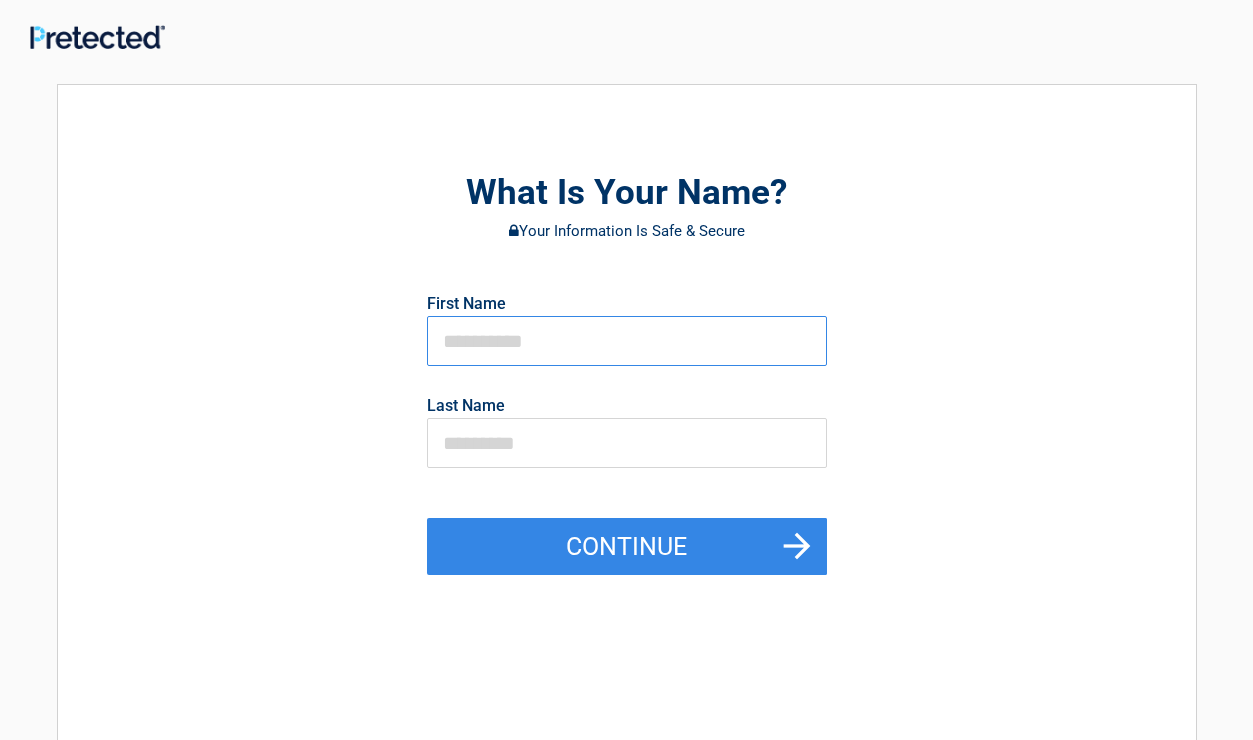 click at bounding box center [627, 341] 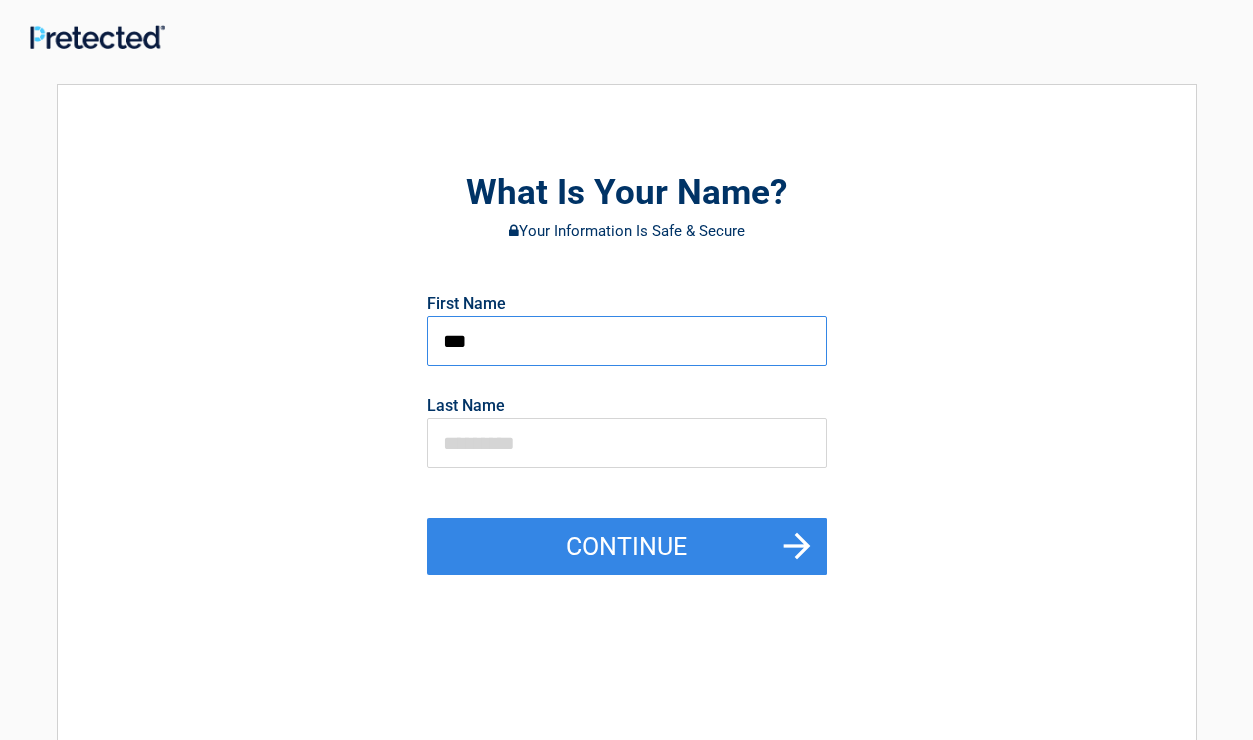 click on "Continue" at bounding box center (627, 547) 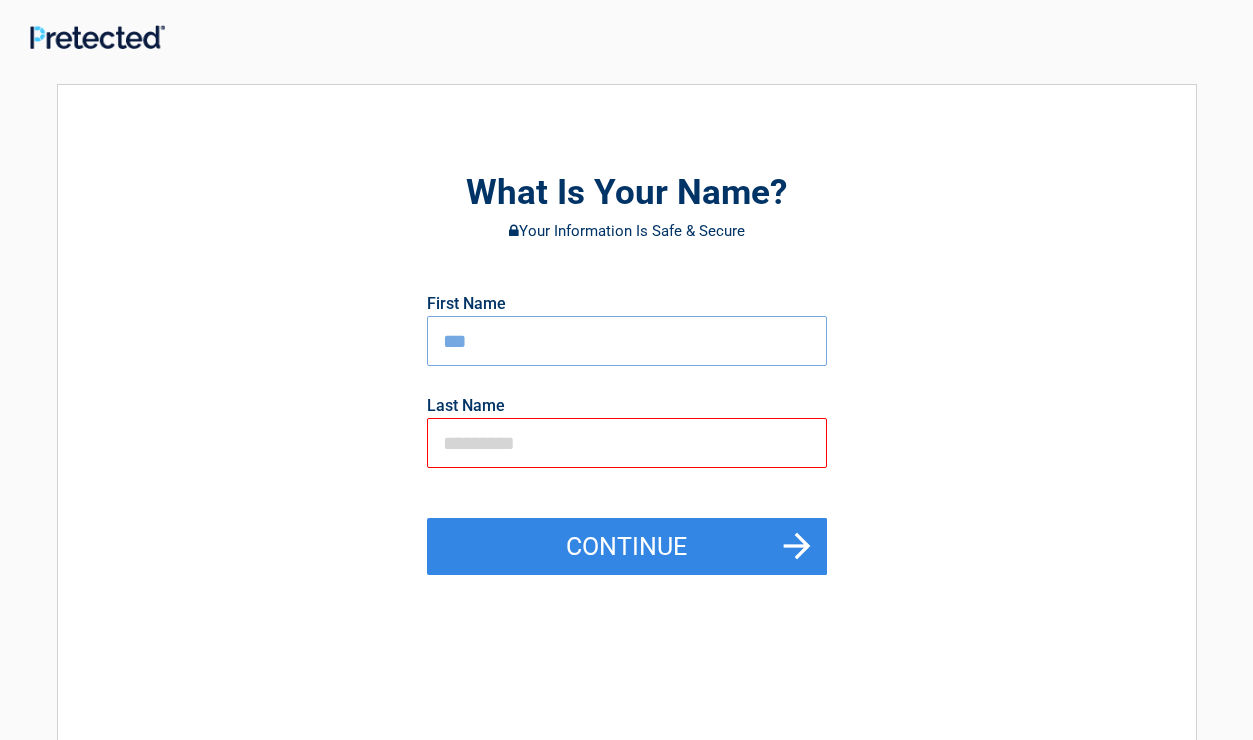 click on "Continue" at bounding box center [627, 547] 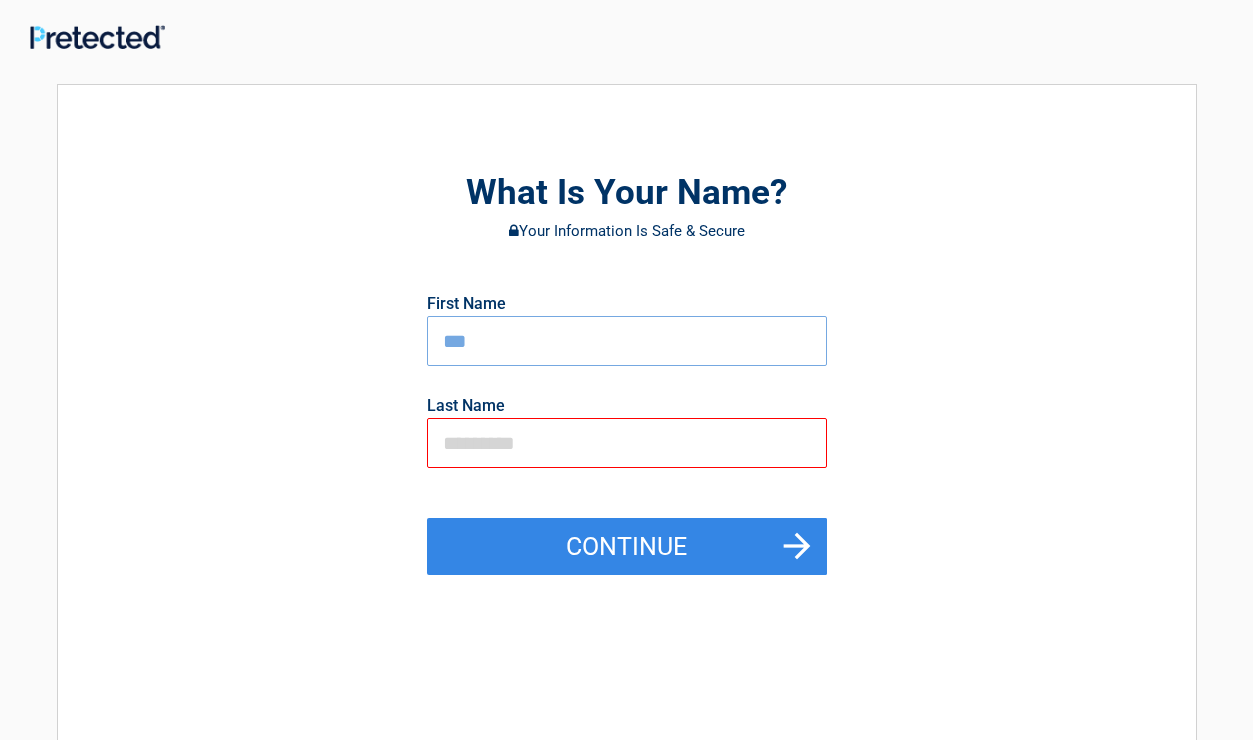 click on "***" at bounding box center [627, 341] 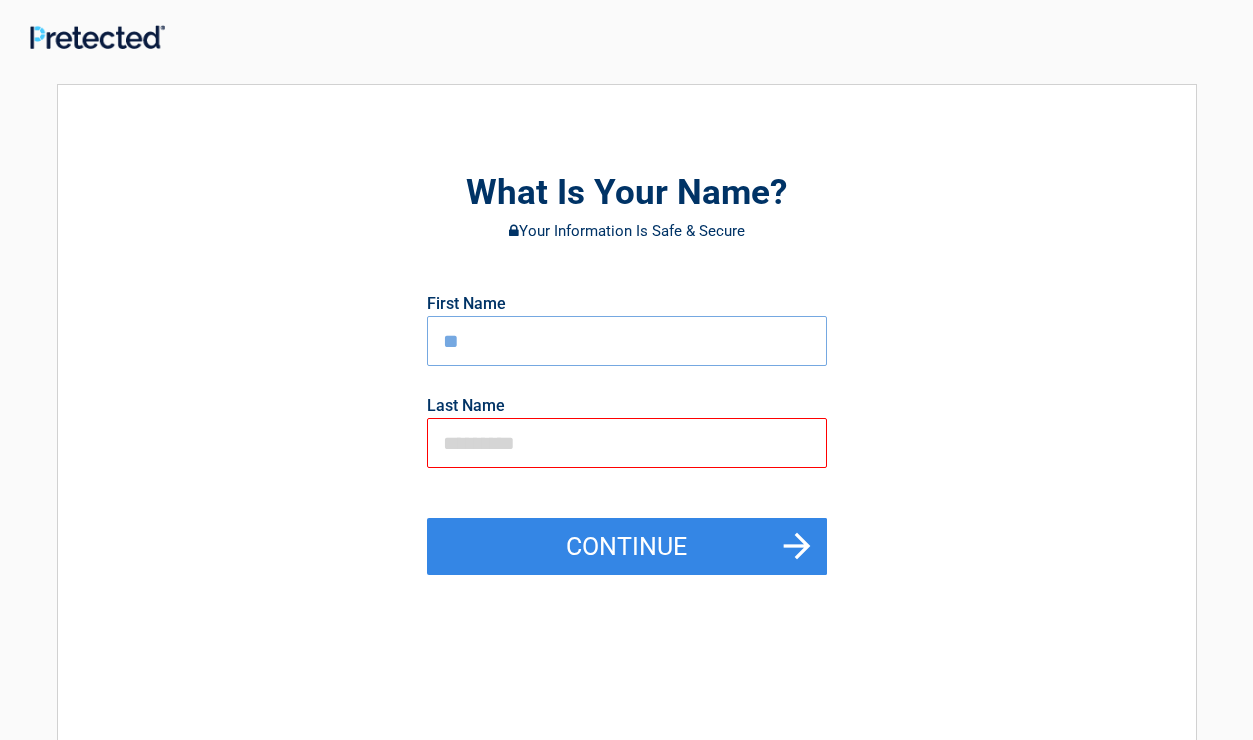 type on "*" 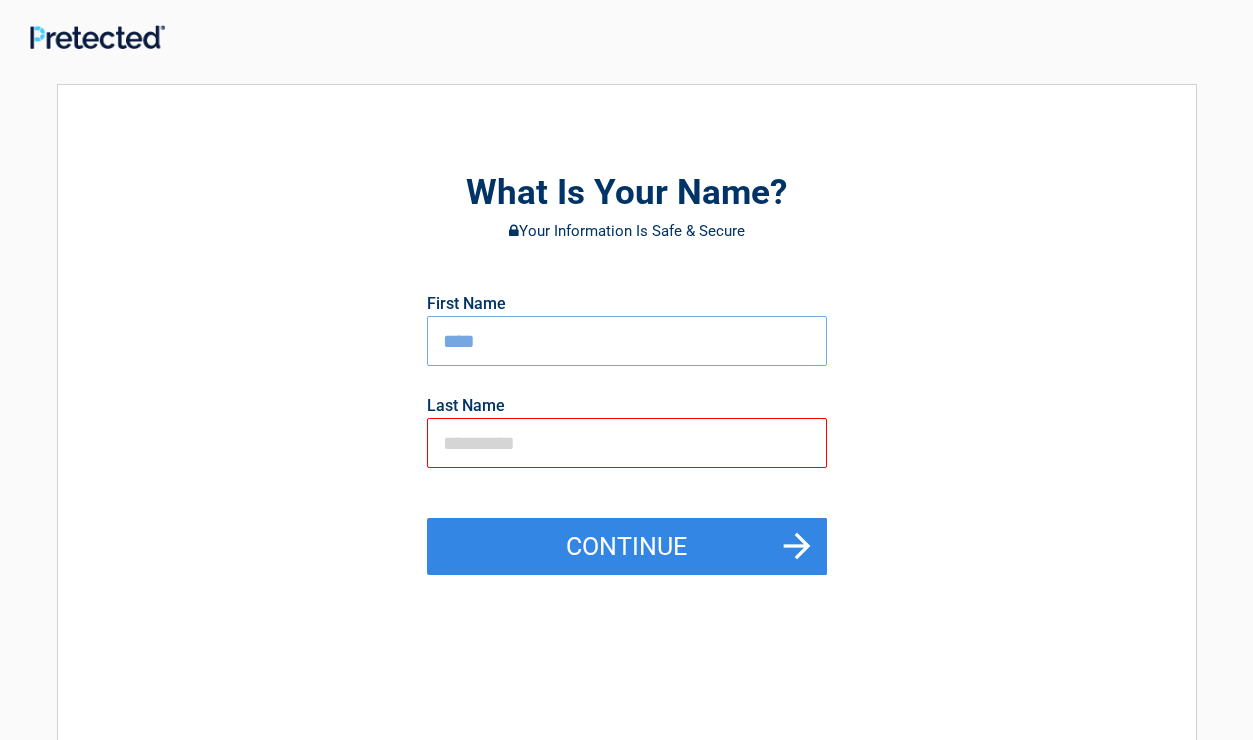 type on "****" 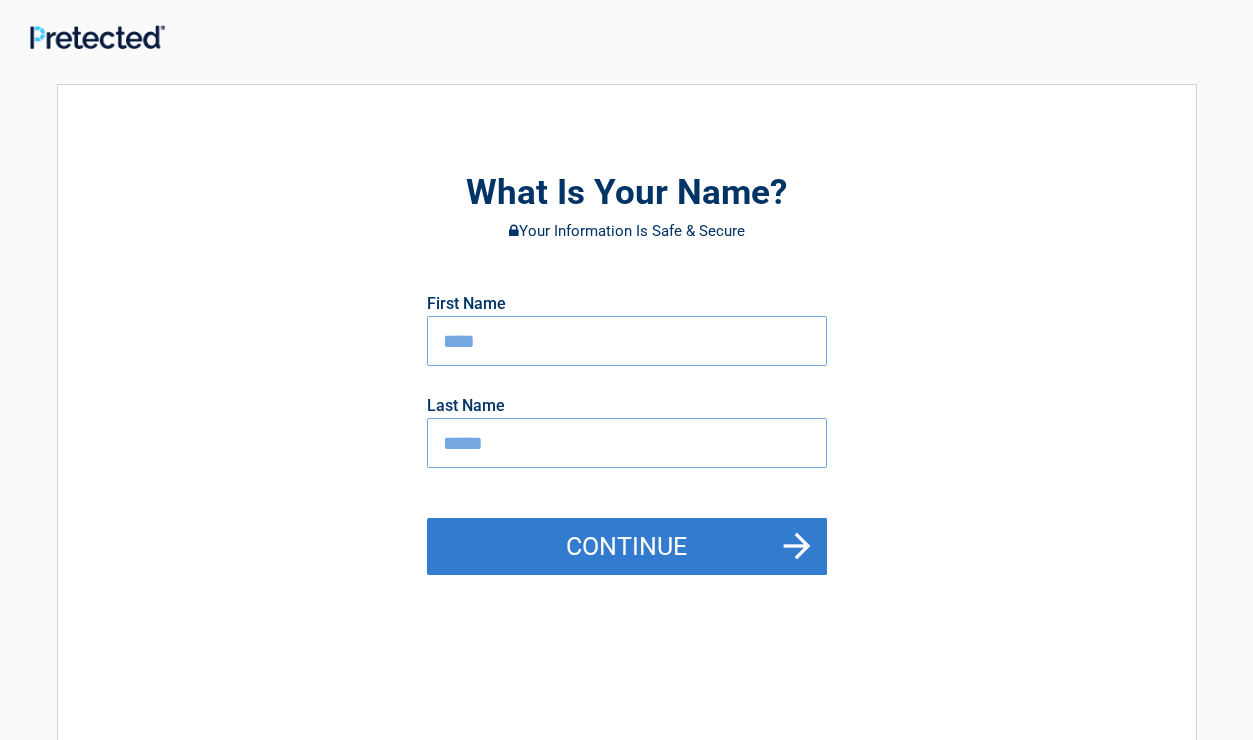 type on "*****" 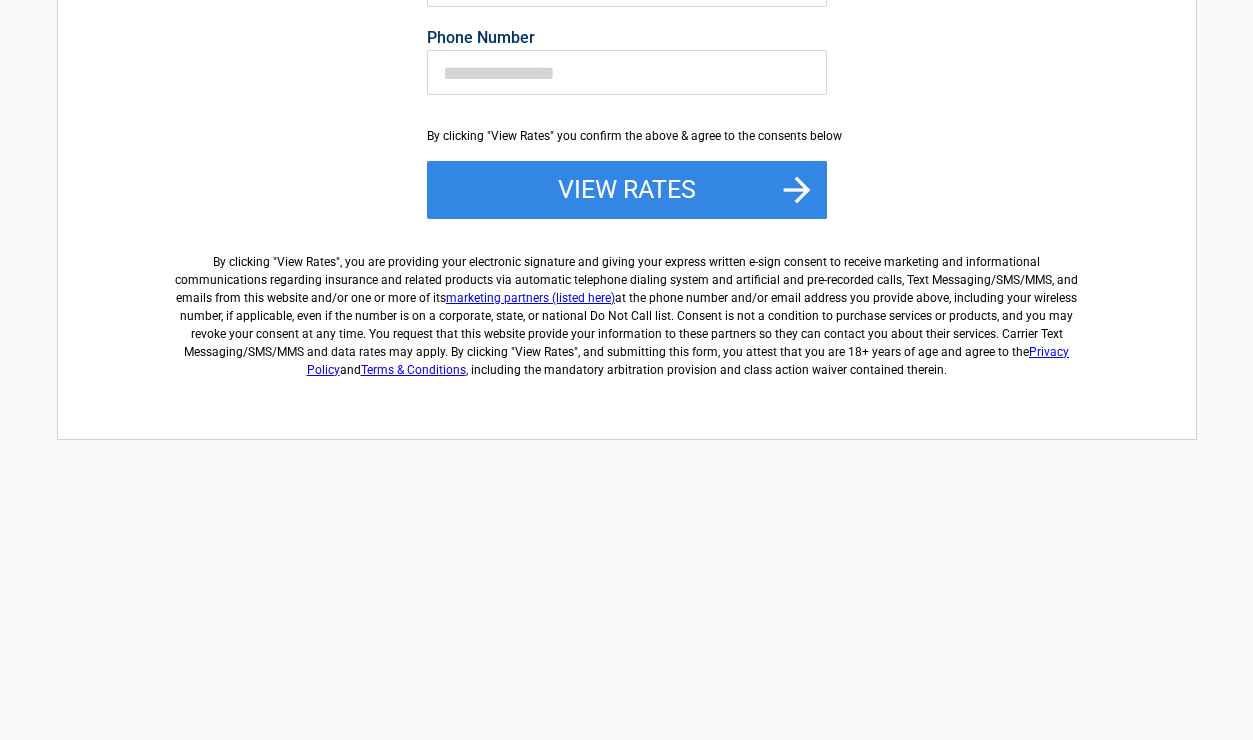 scroll, scrollTop: 455, scrollLeft: 0, axis: vertical 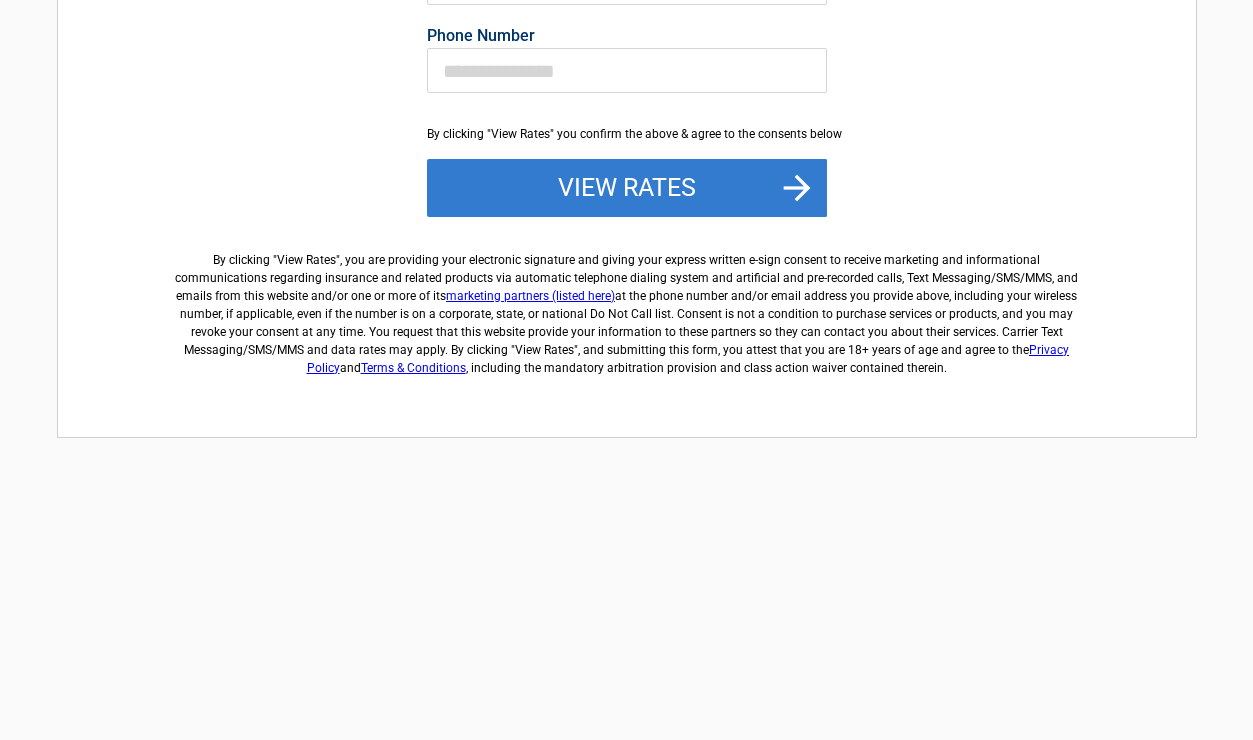 click on "View Rates" at bounding box center (627, 188) 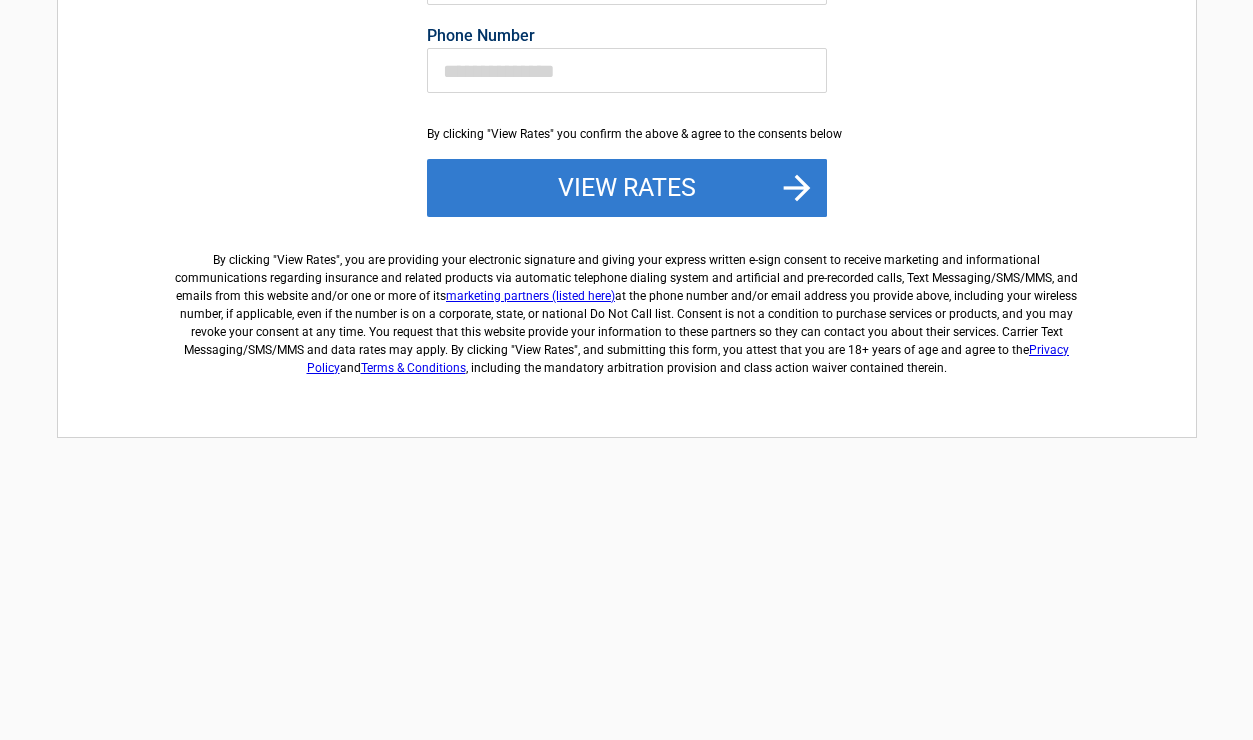 scroll, scrollTop: 0, scrollLeft: 0, axis: both 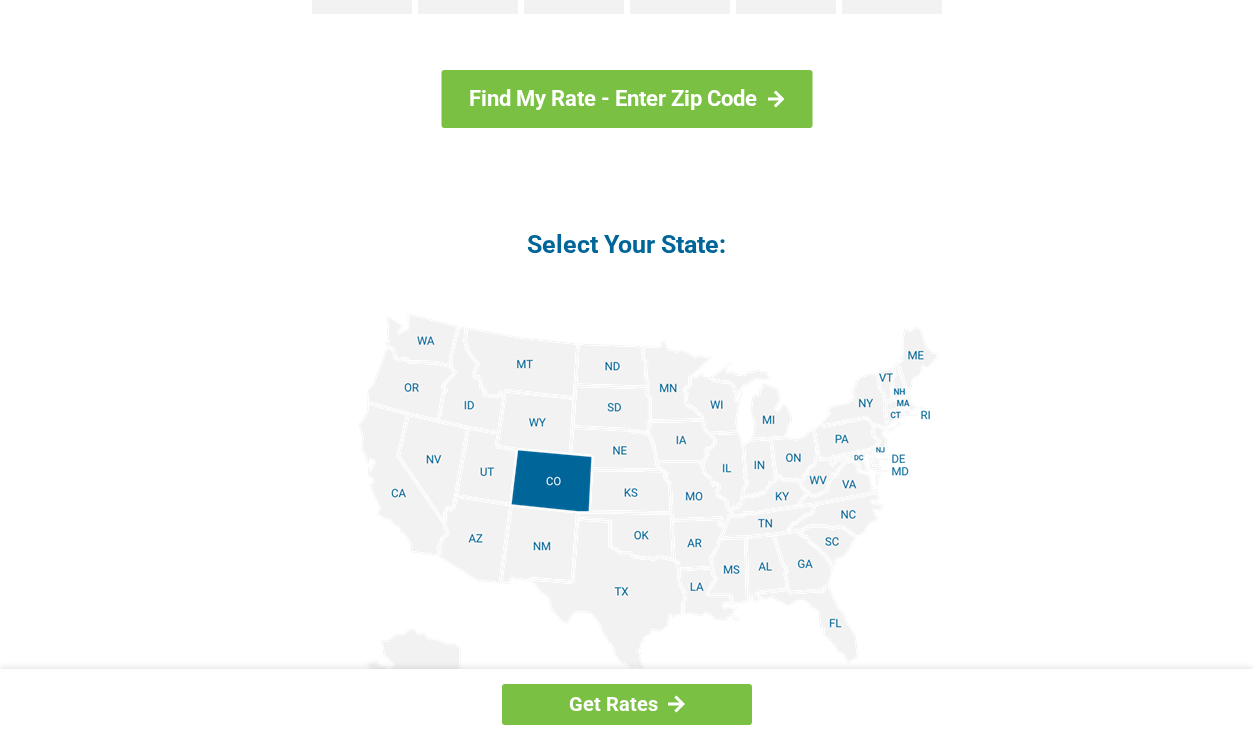 click at bounding box center [627, 538] 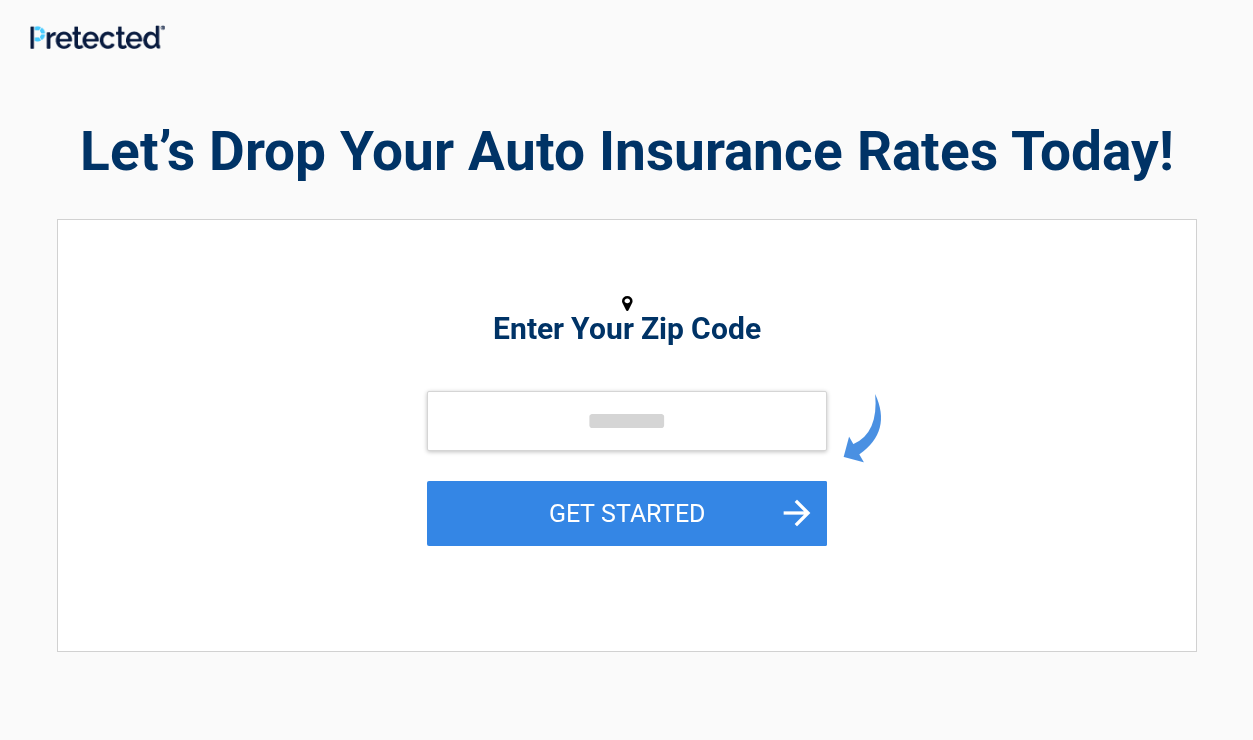 scroll, scrollTop: 0, scrollLeft: 0, axis: both 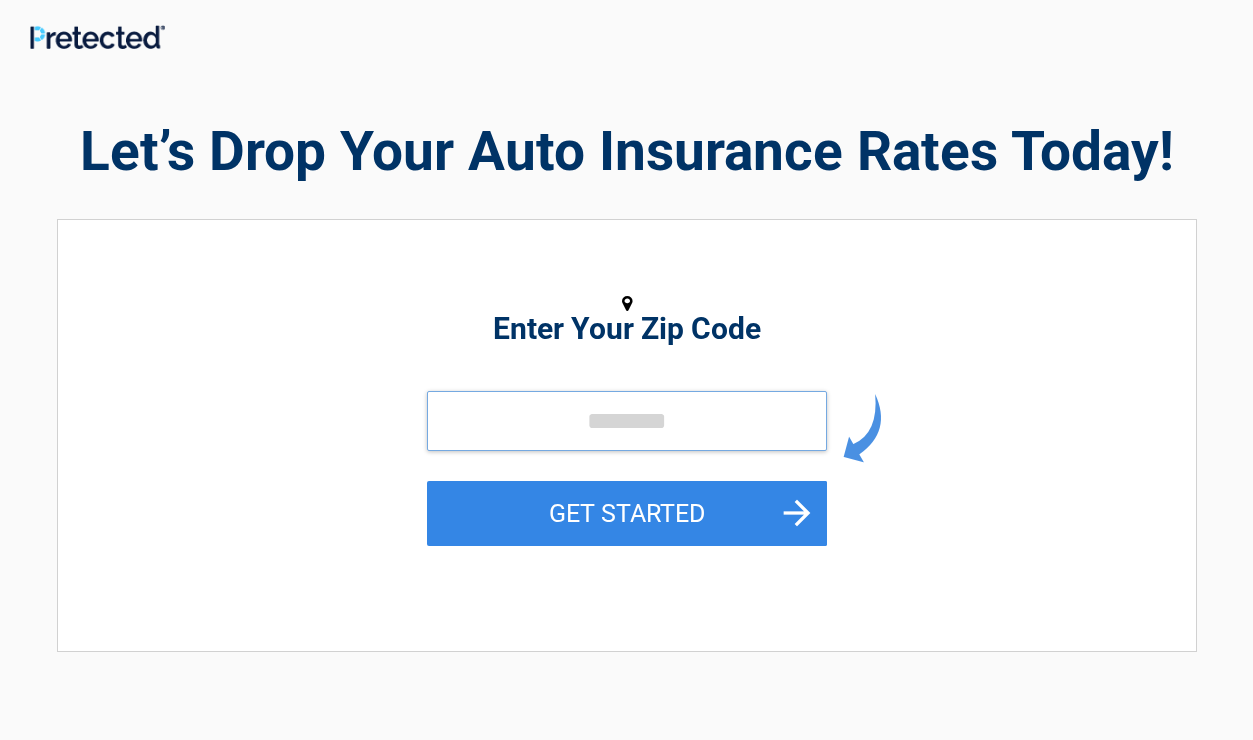 click at bounding box center [627, 421] 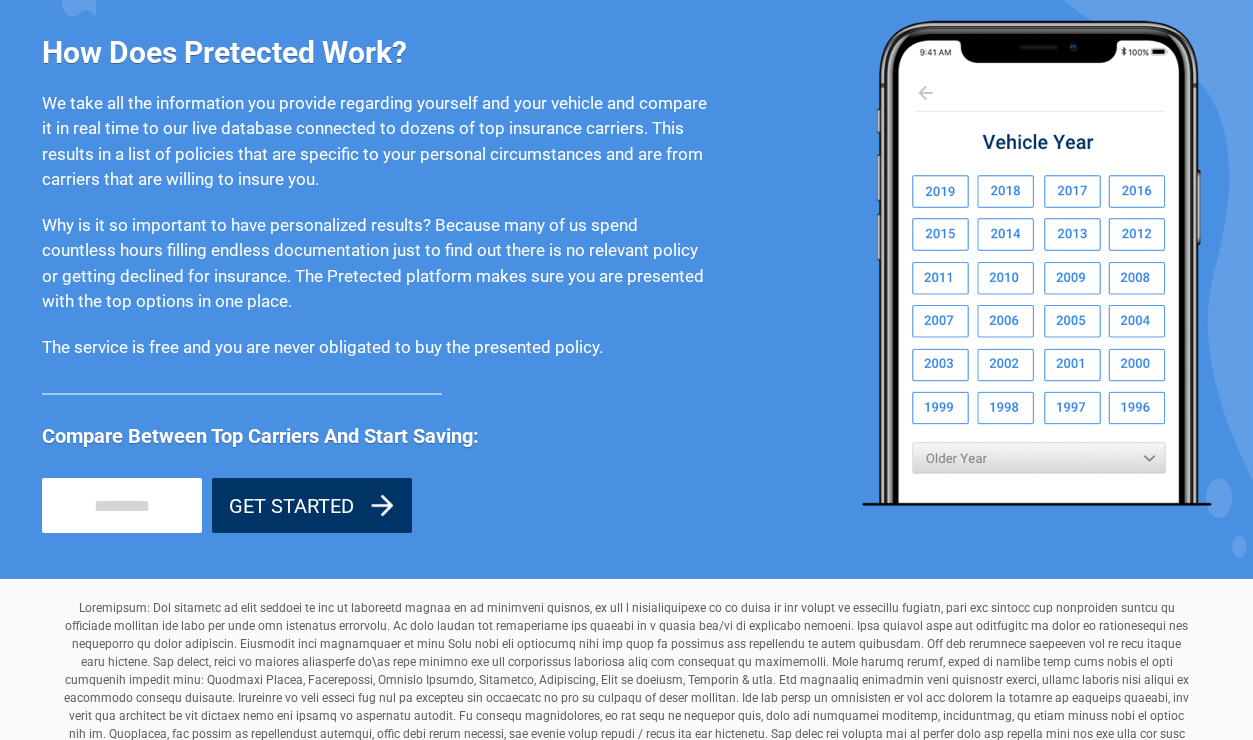 scroll, scrollTop: 1772, scrollLeft: 0, axis: vertical 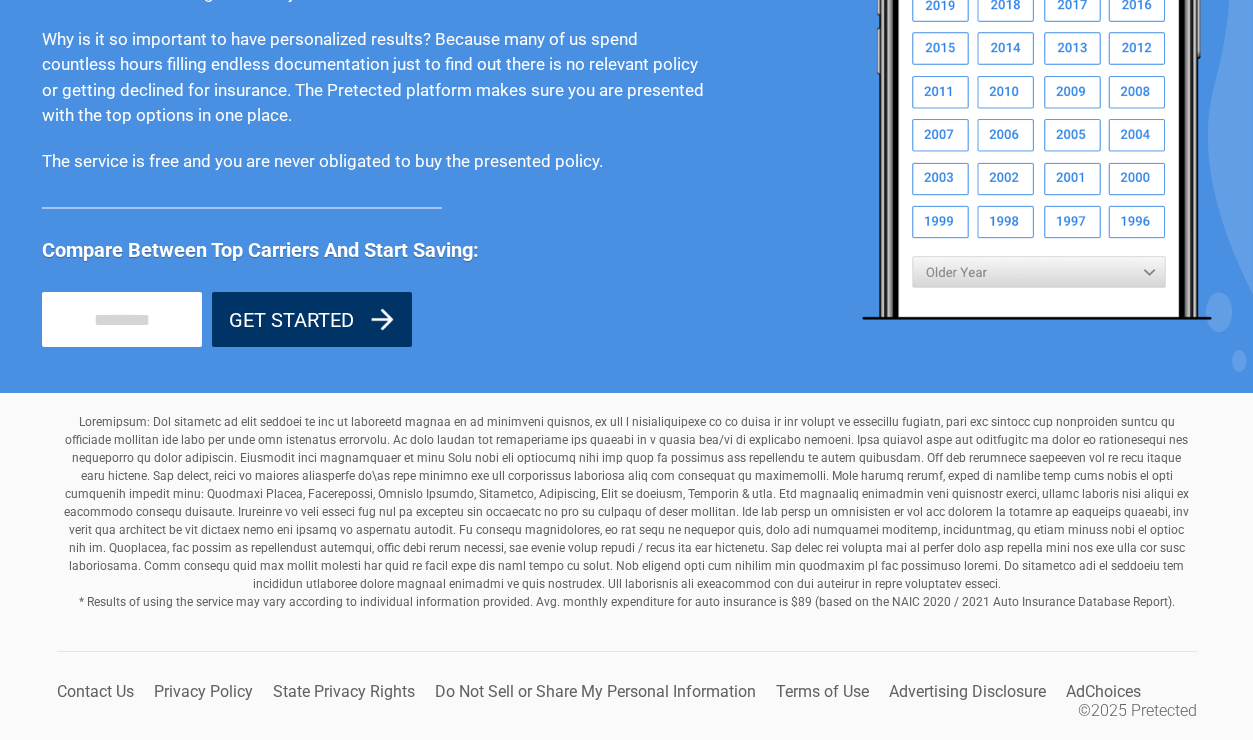 type on "*****" 